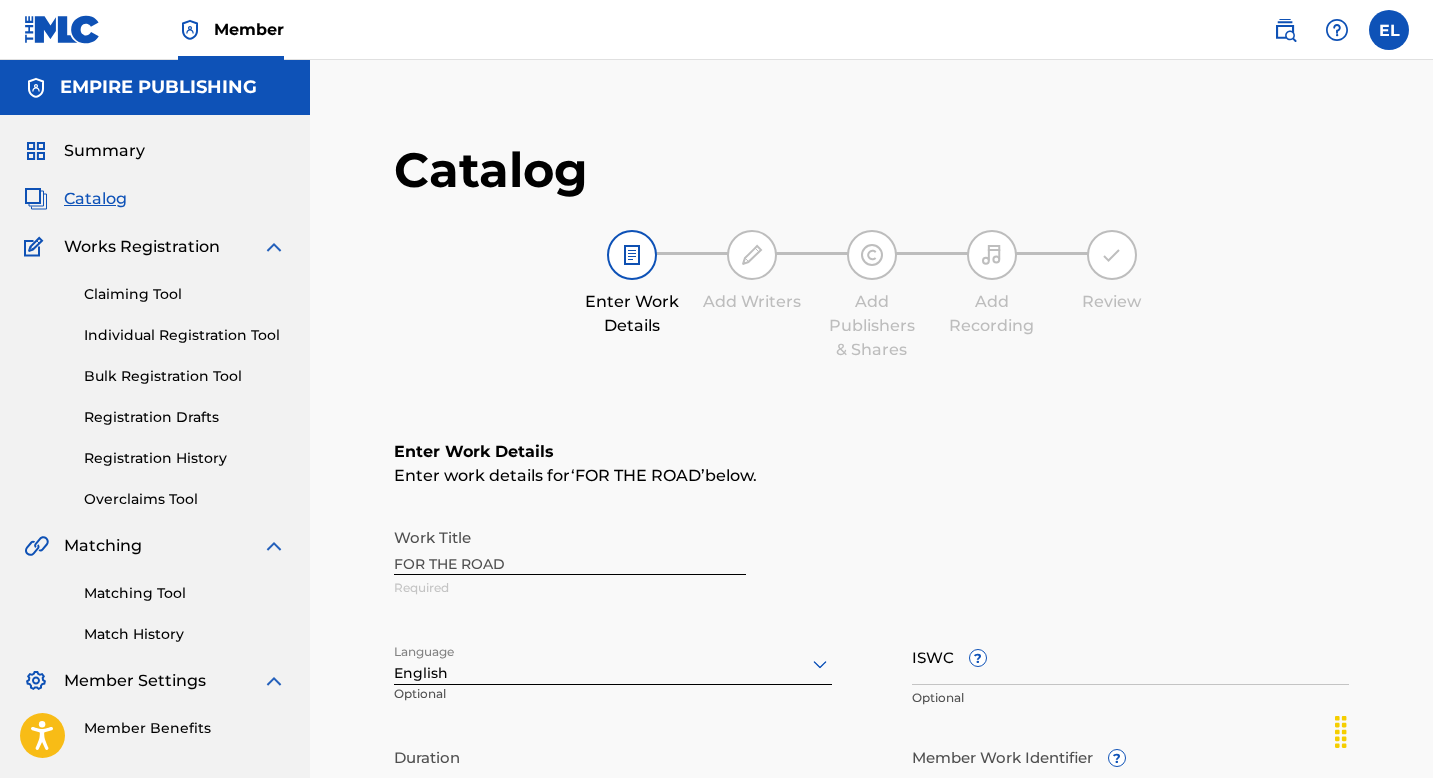 scroll, scrollTop: 0, scrollLeft: 0, axis: both 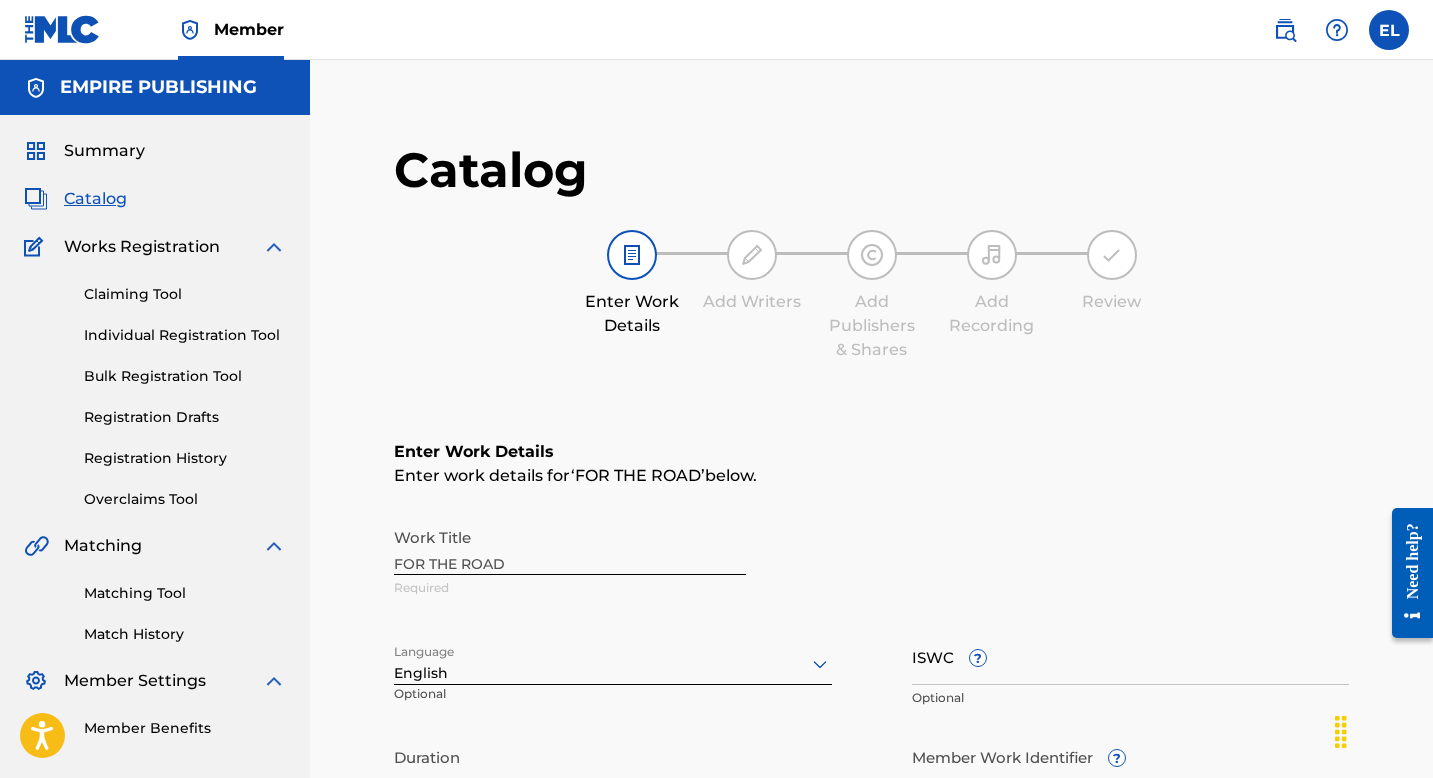 click at bounding box center [36, 88] 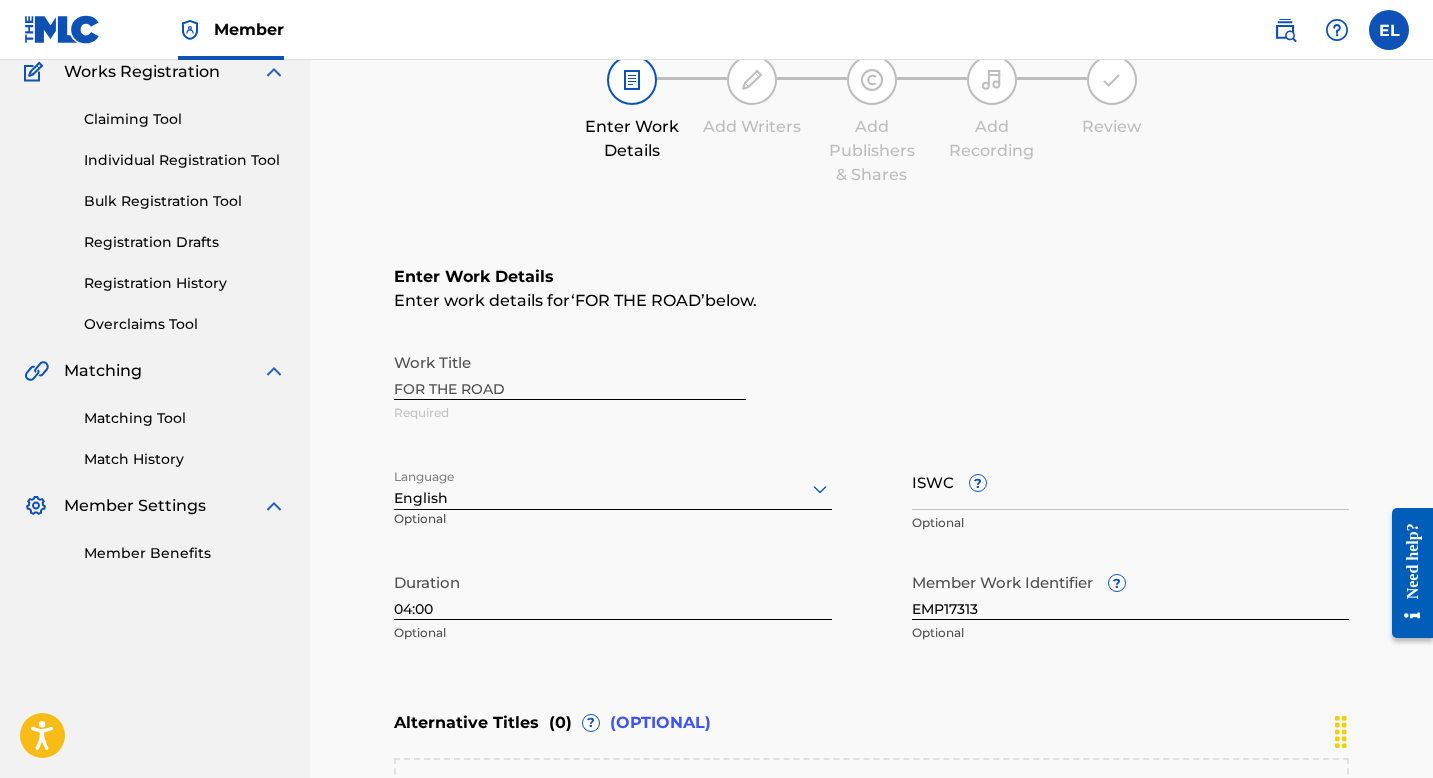 scroll, scrollTop: 266, scrollLeft: 0, axis: vertical 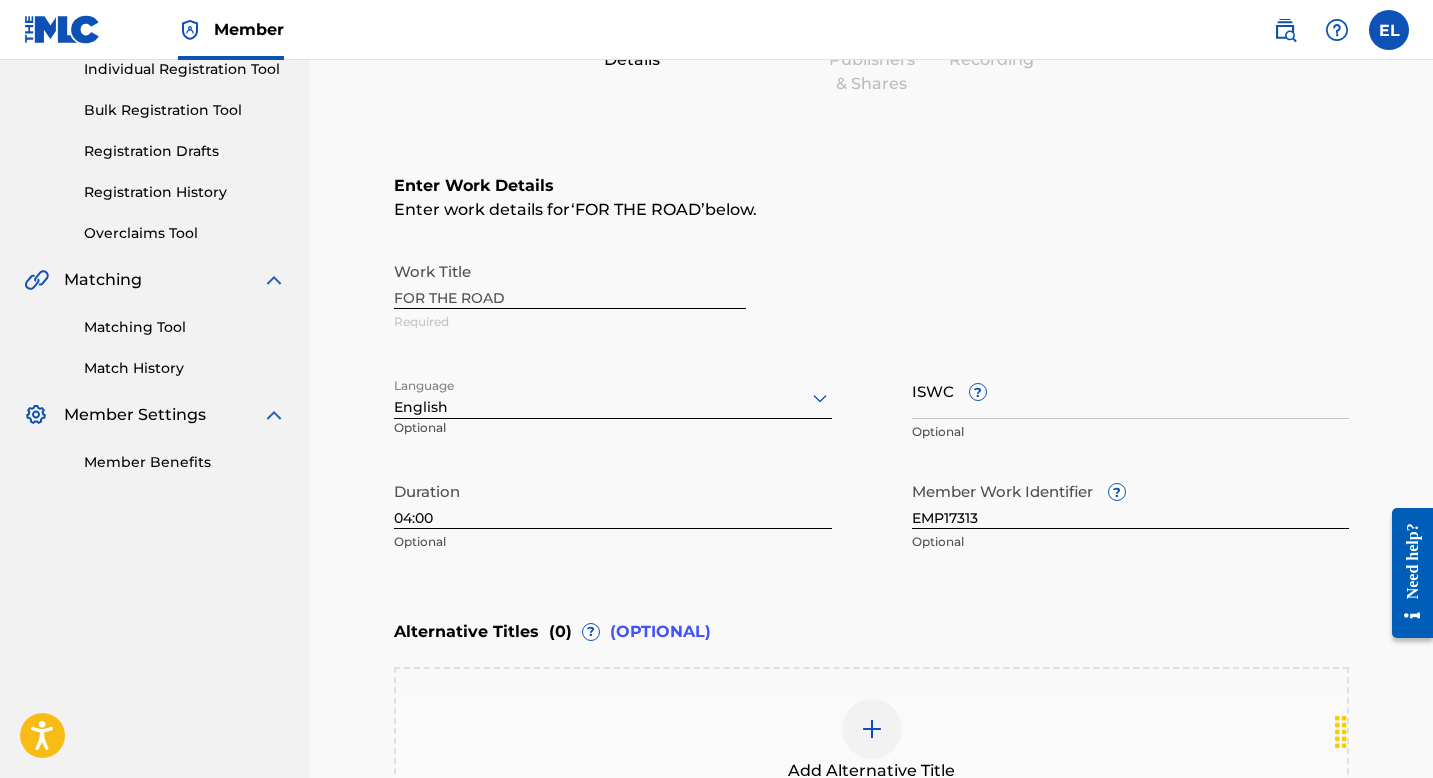 click on "ISWC   ?" at bounding box center [1131, 390] 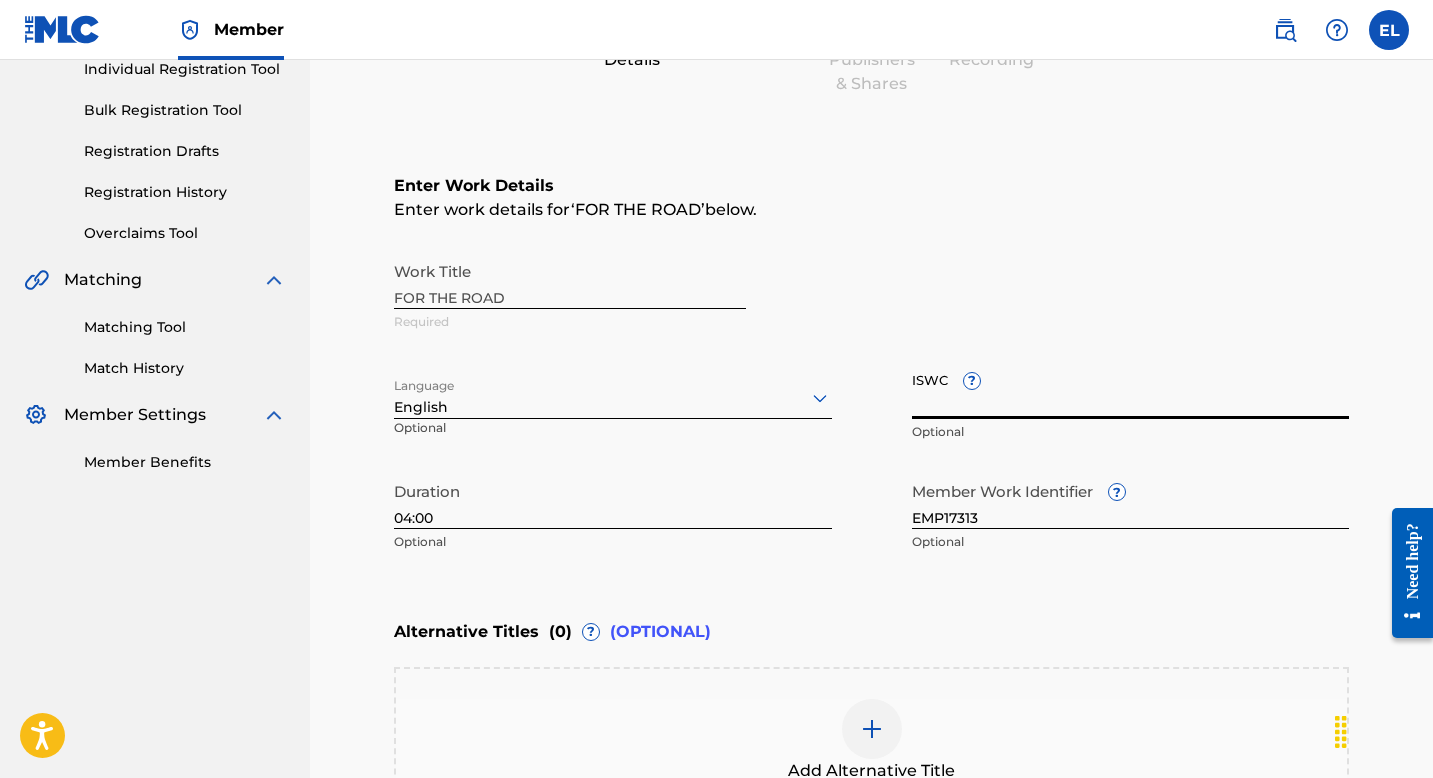 click on "ISWC   ?" at bounding box center (1131, 390) 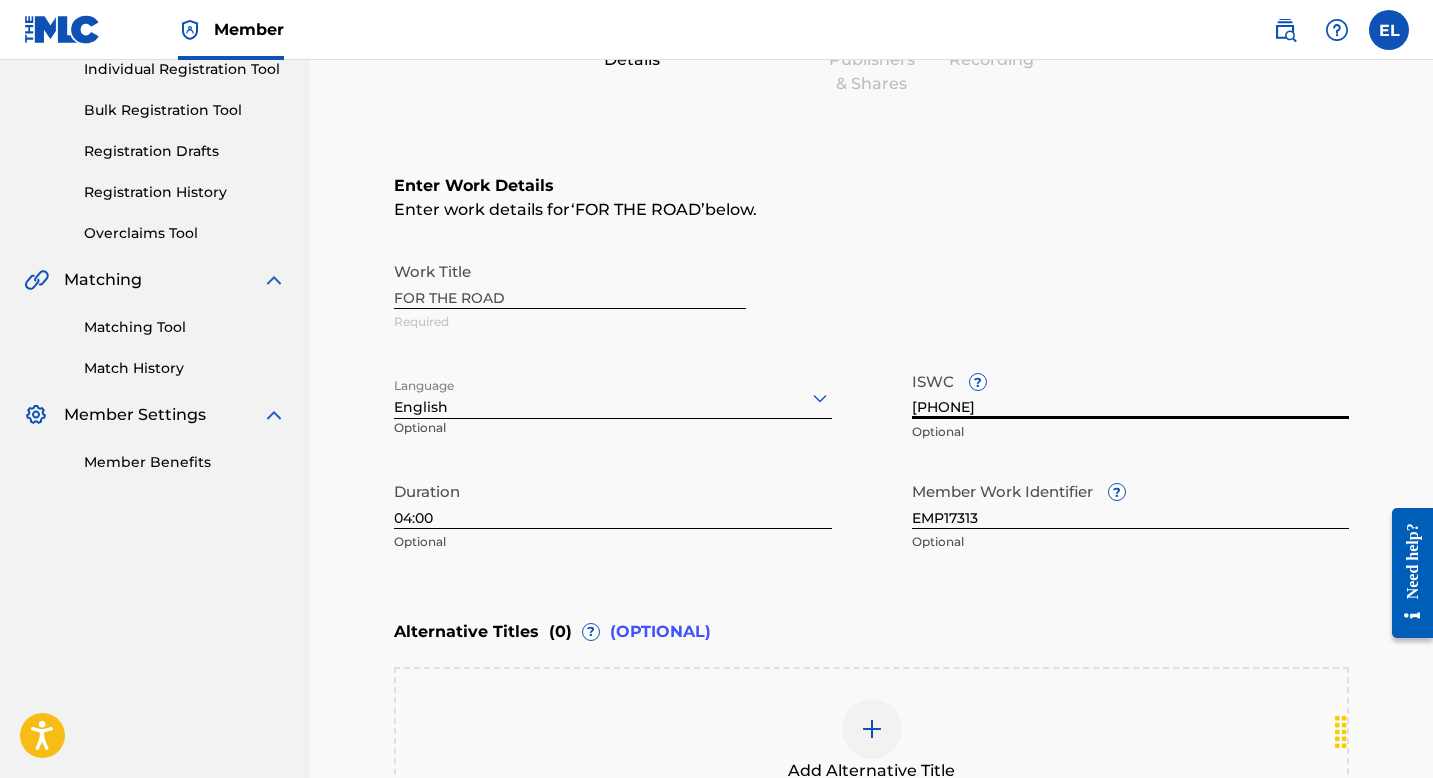 type on "[PHONE]" 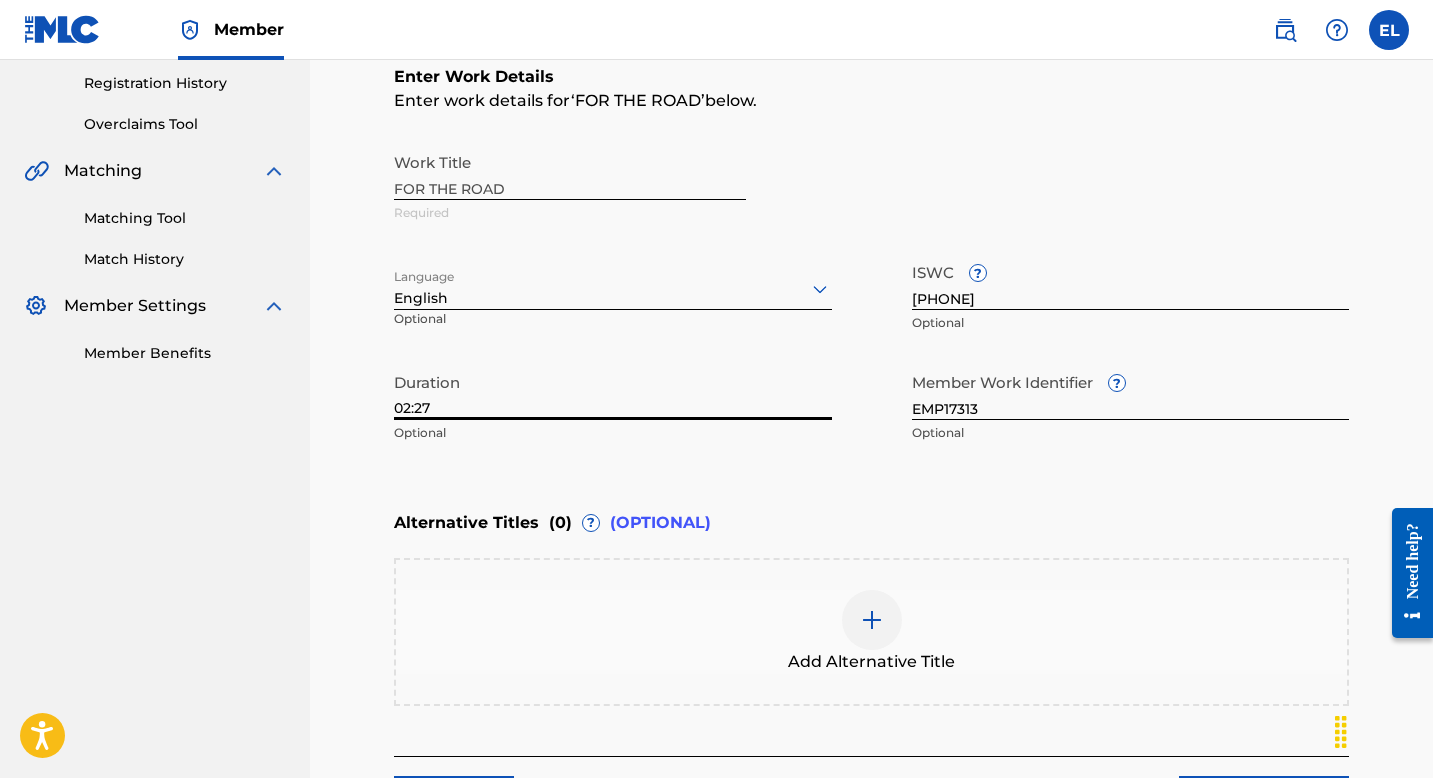 scroll, scrollTop: 548, scrollLeft: 0, axis: vertical 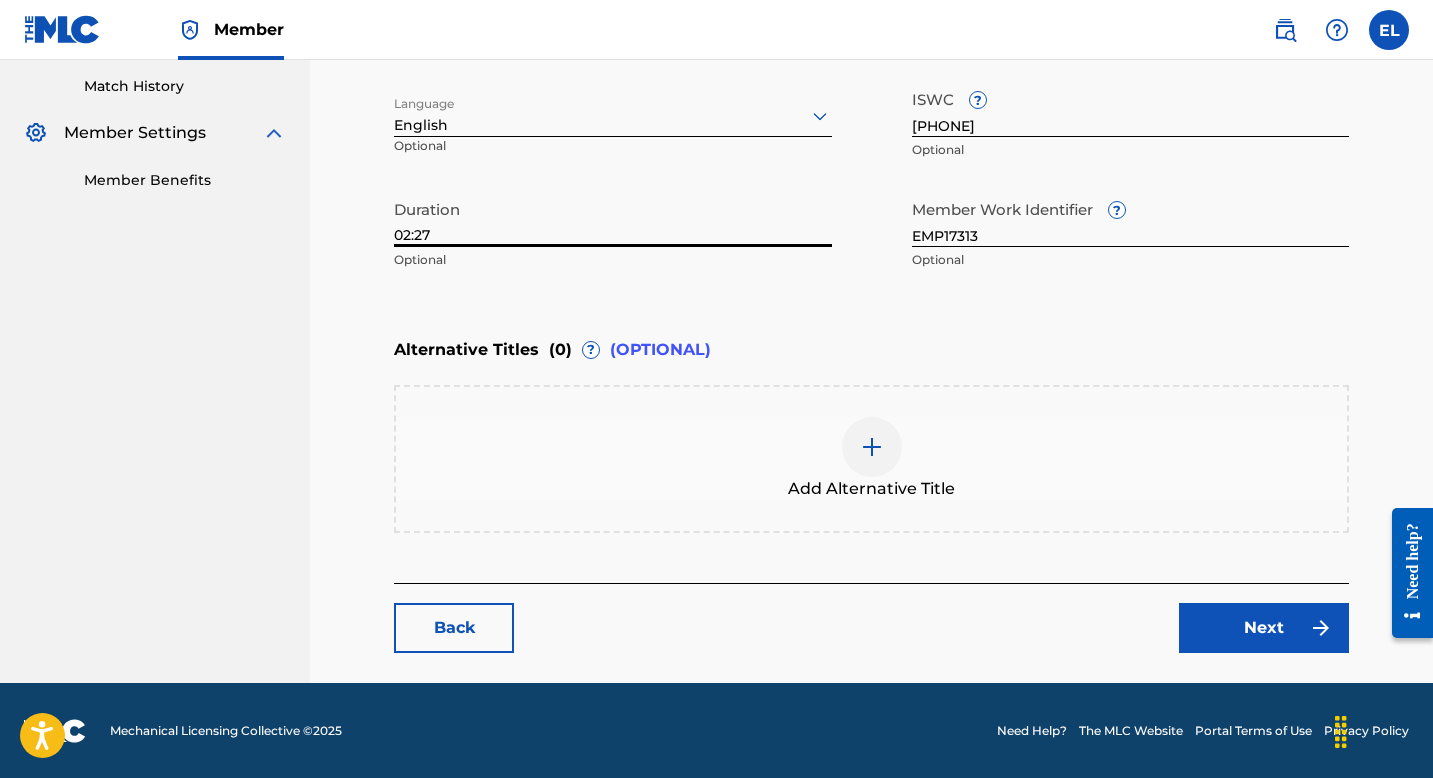 type on "02:27" 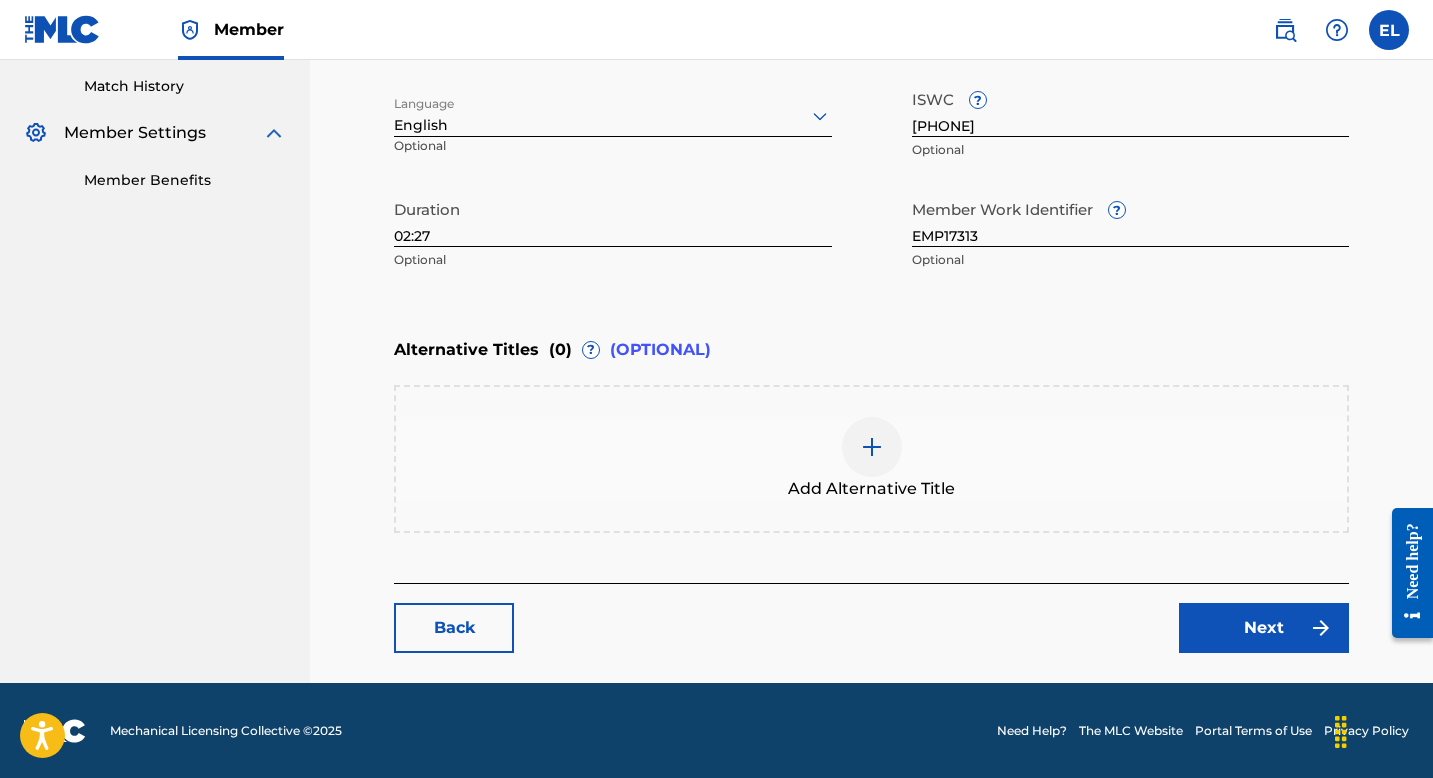 click on "Next" at bounding box center [1264, 628] 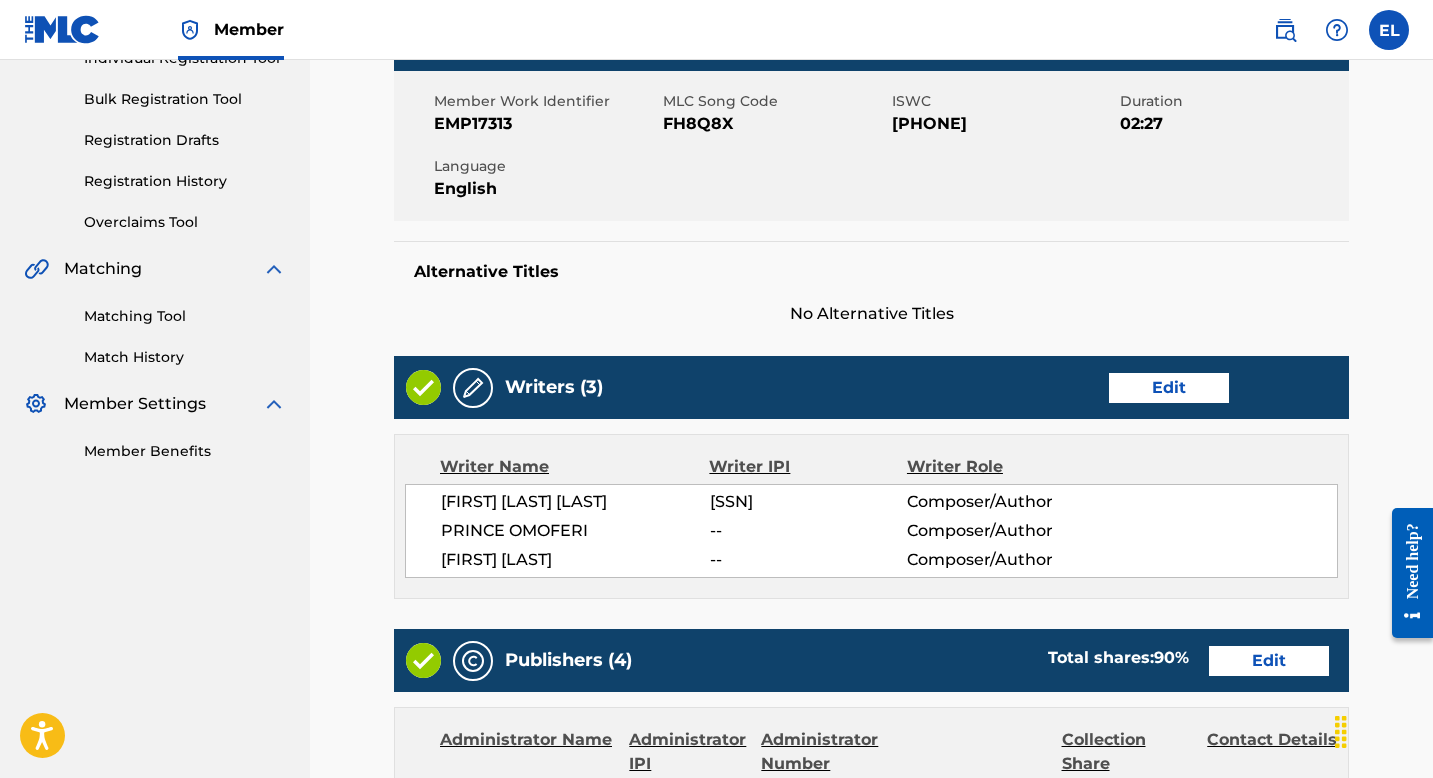 scroll, scrollTop: 444, scrollLeft: 0, axis: vertical 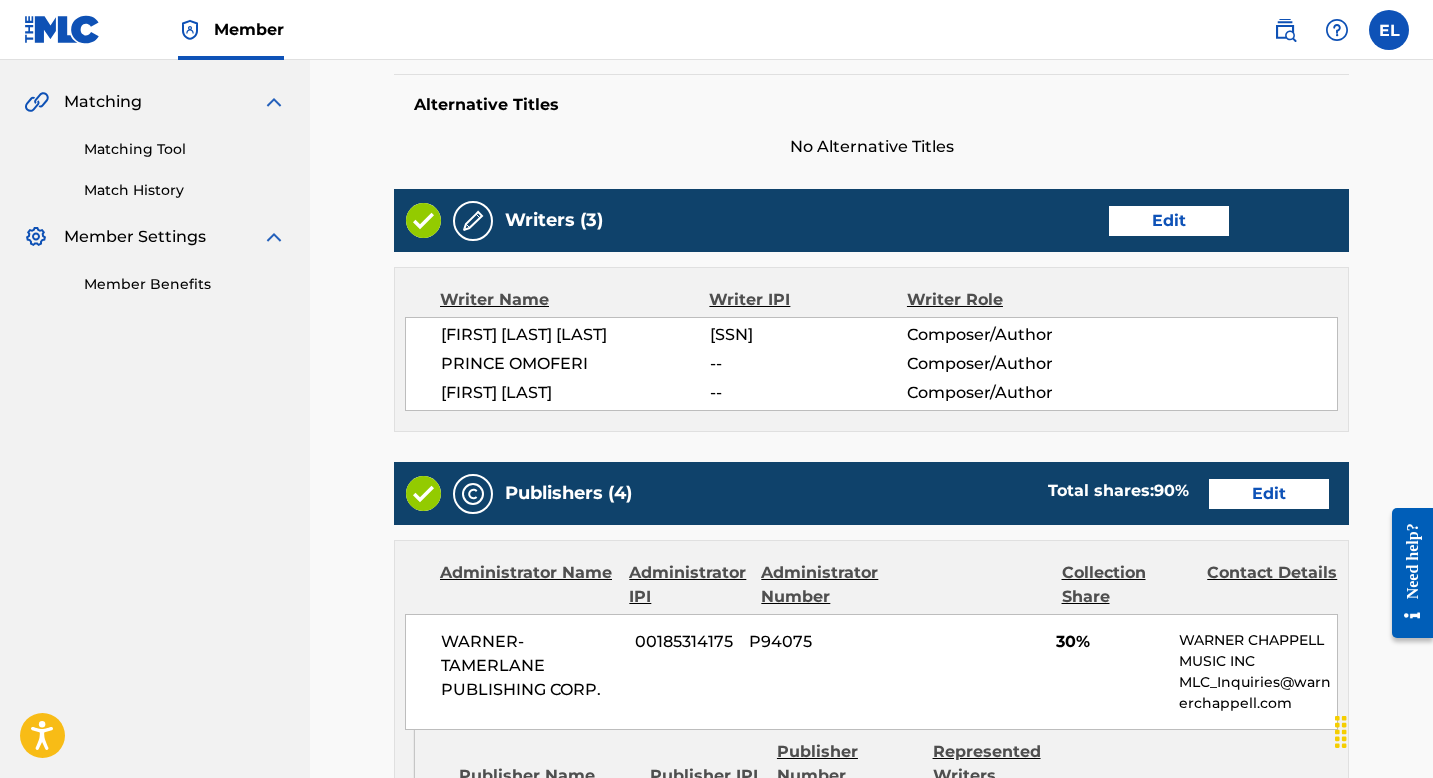 click on "Edit" at bounding box center (1169, 221) 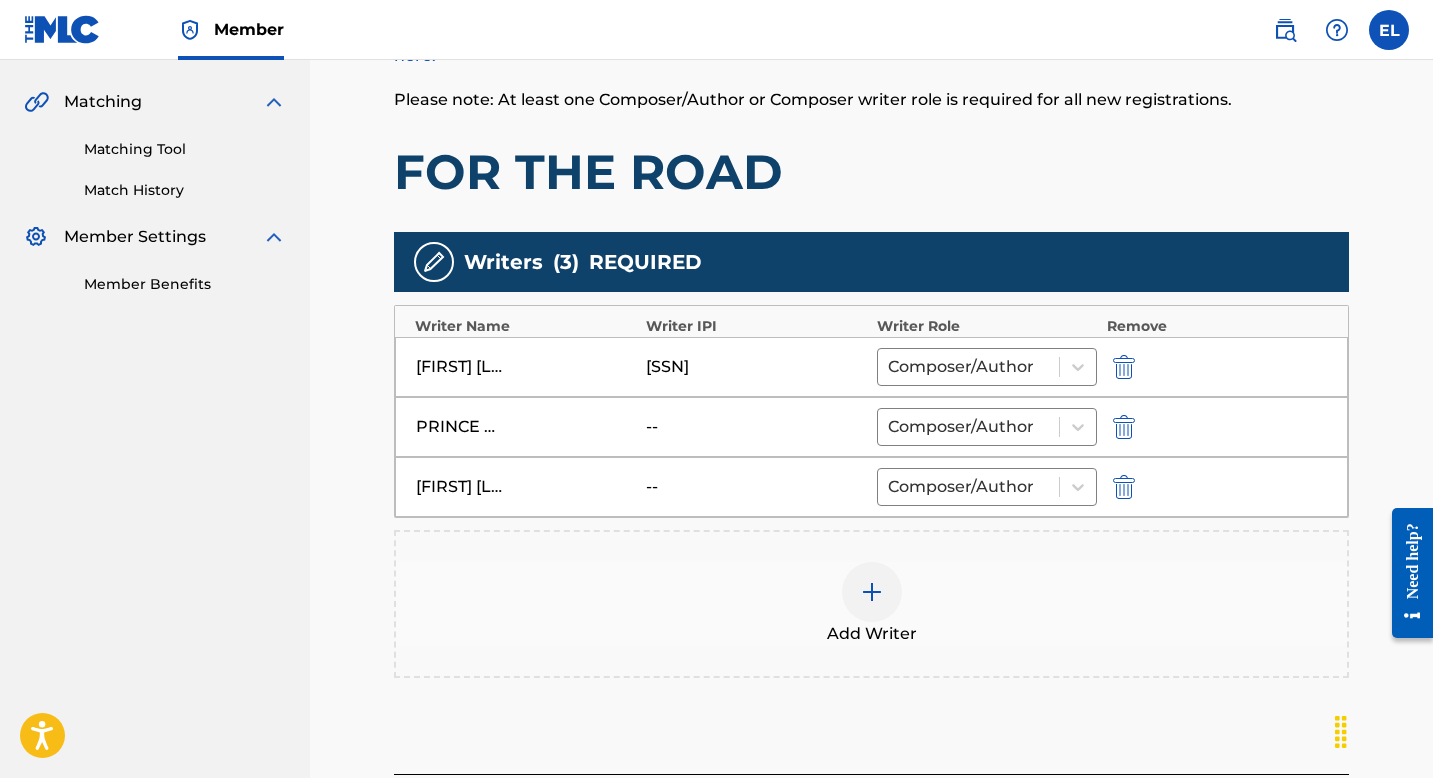 scroll, scrollTop: 0, scrollLeft: 0, axis: both 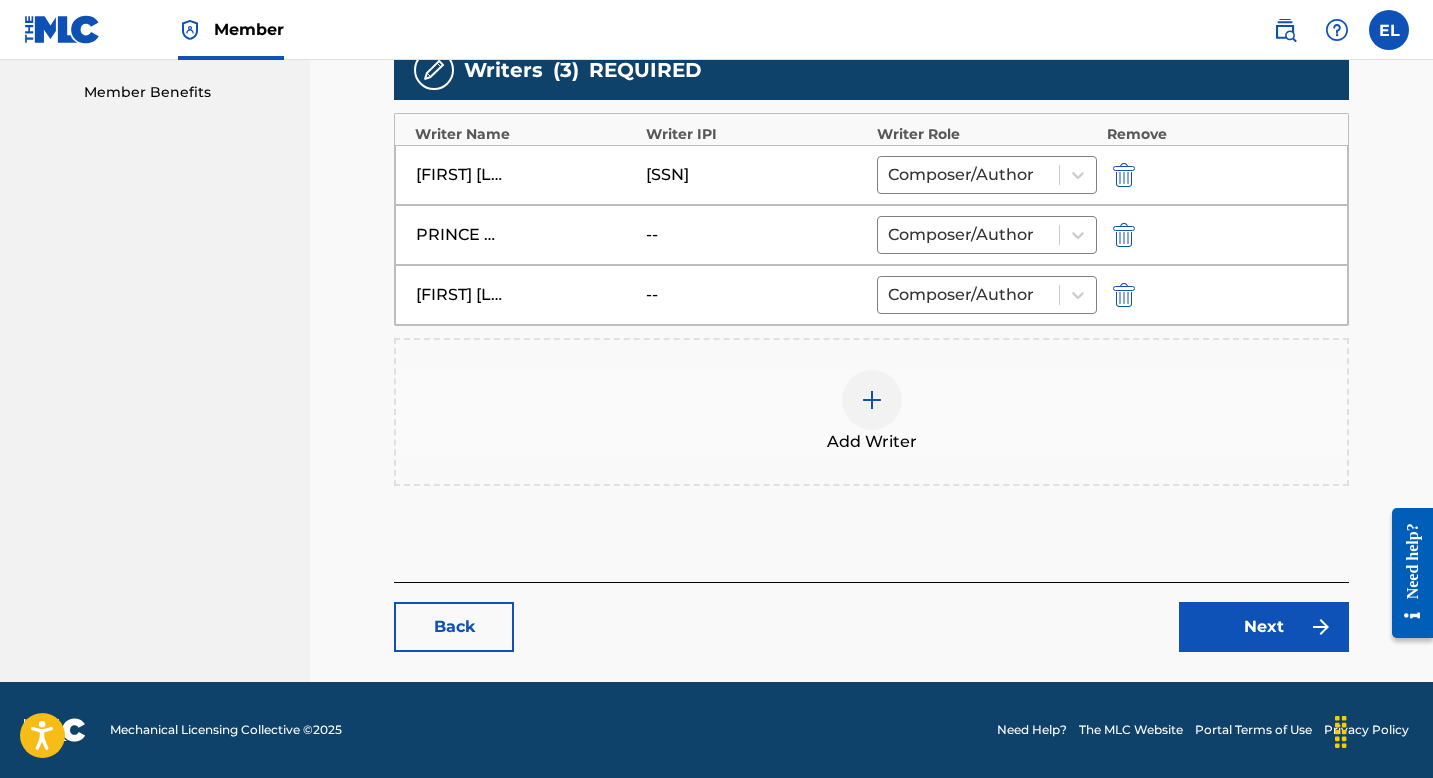 click at bounding box center (1124, 295) 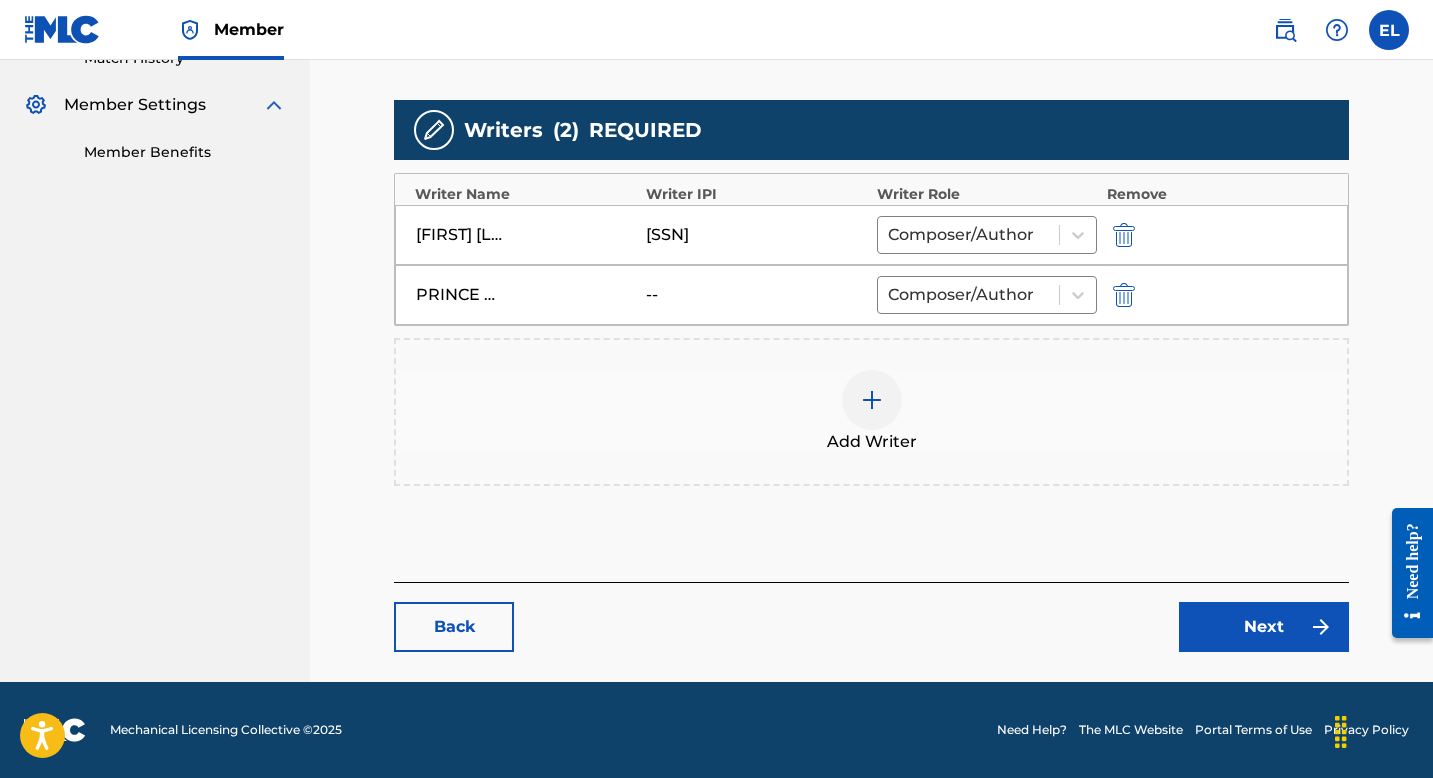 scroll, scrollTop: 576, scrollLeft: 0, axis: vertical 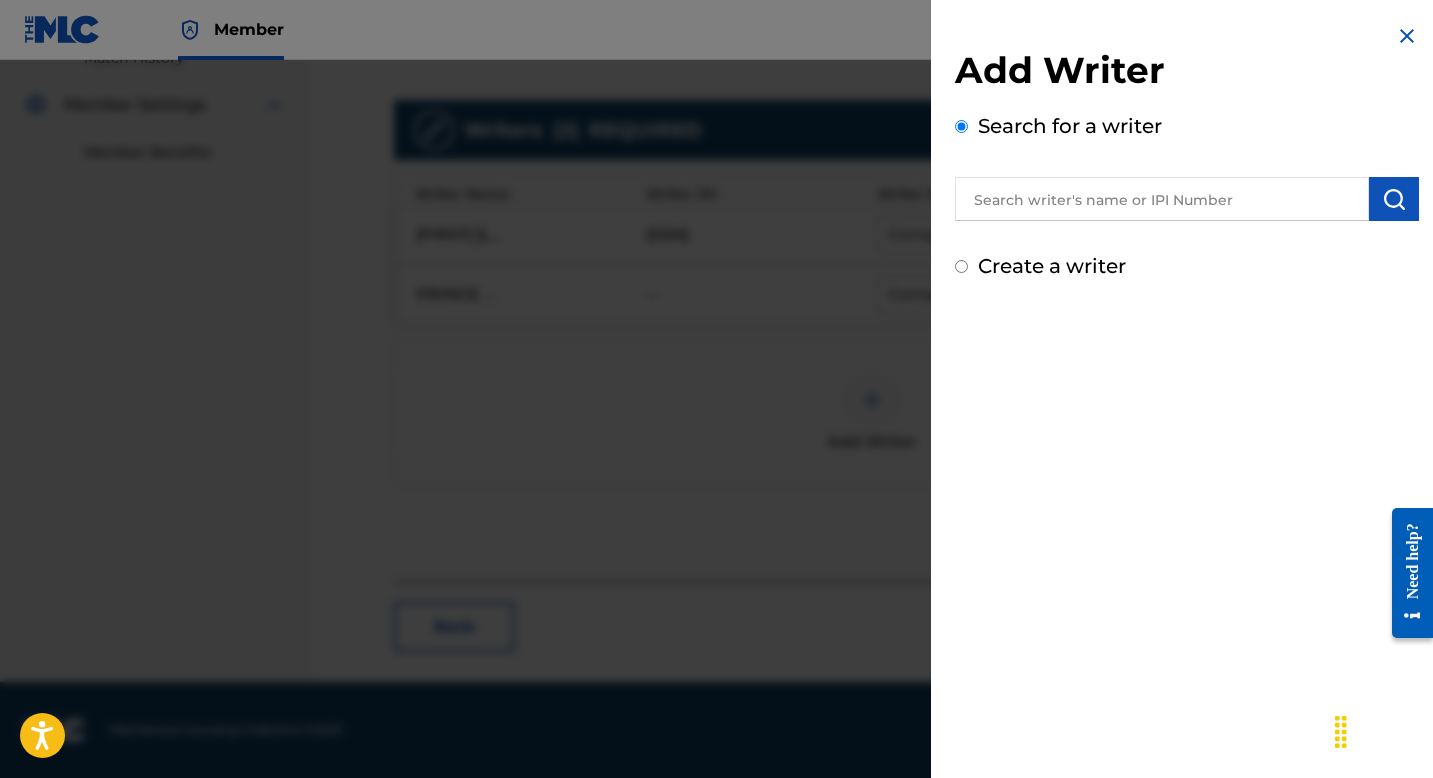 click at bounding box center (716, 449) 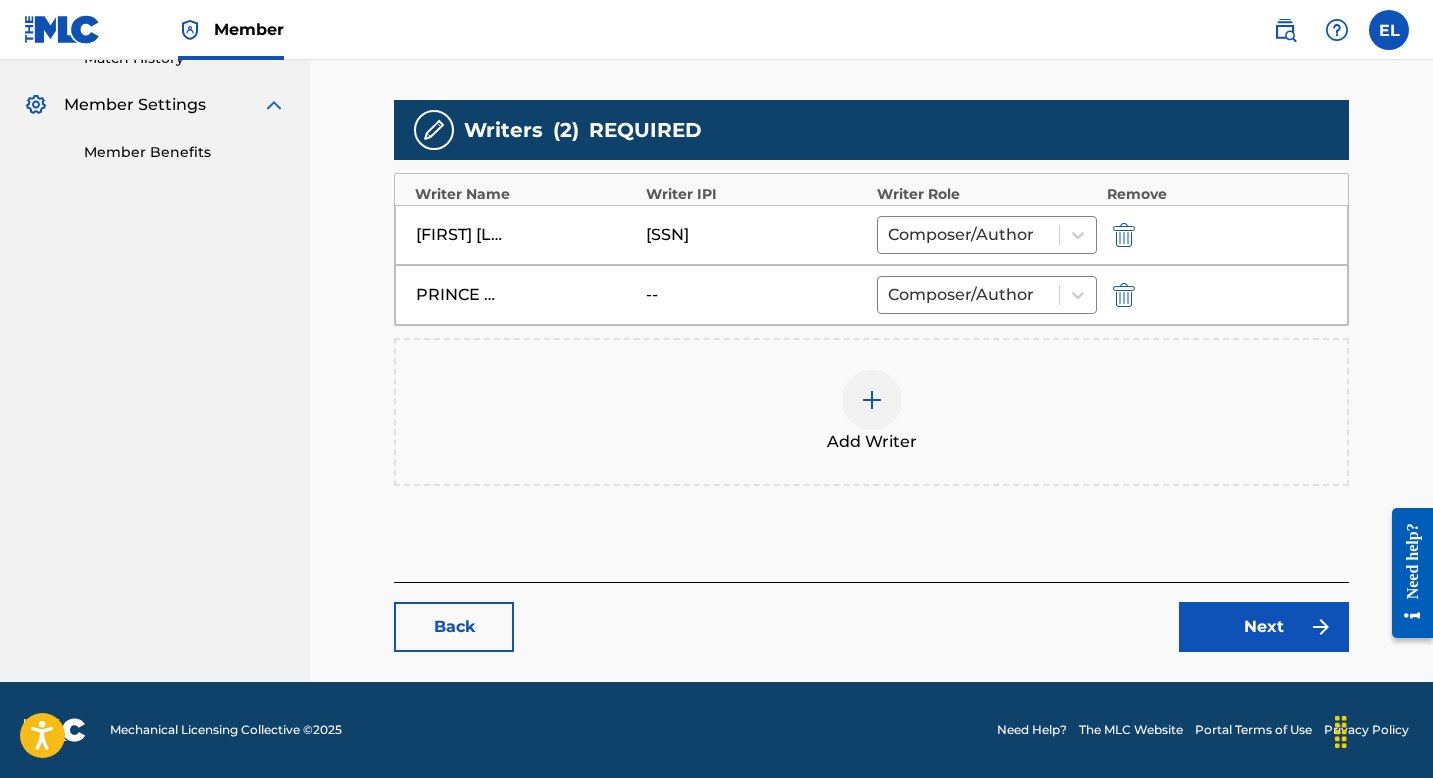 click at bounding box center (872, 400) 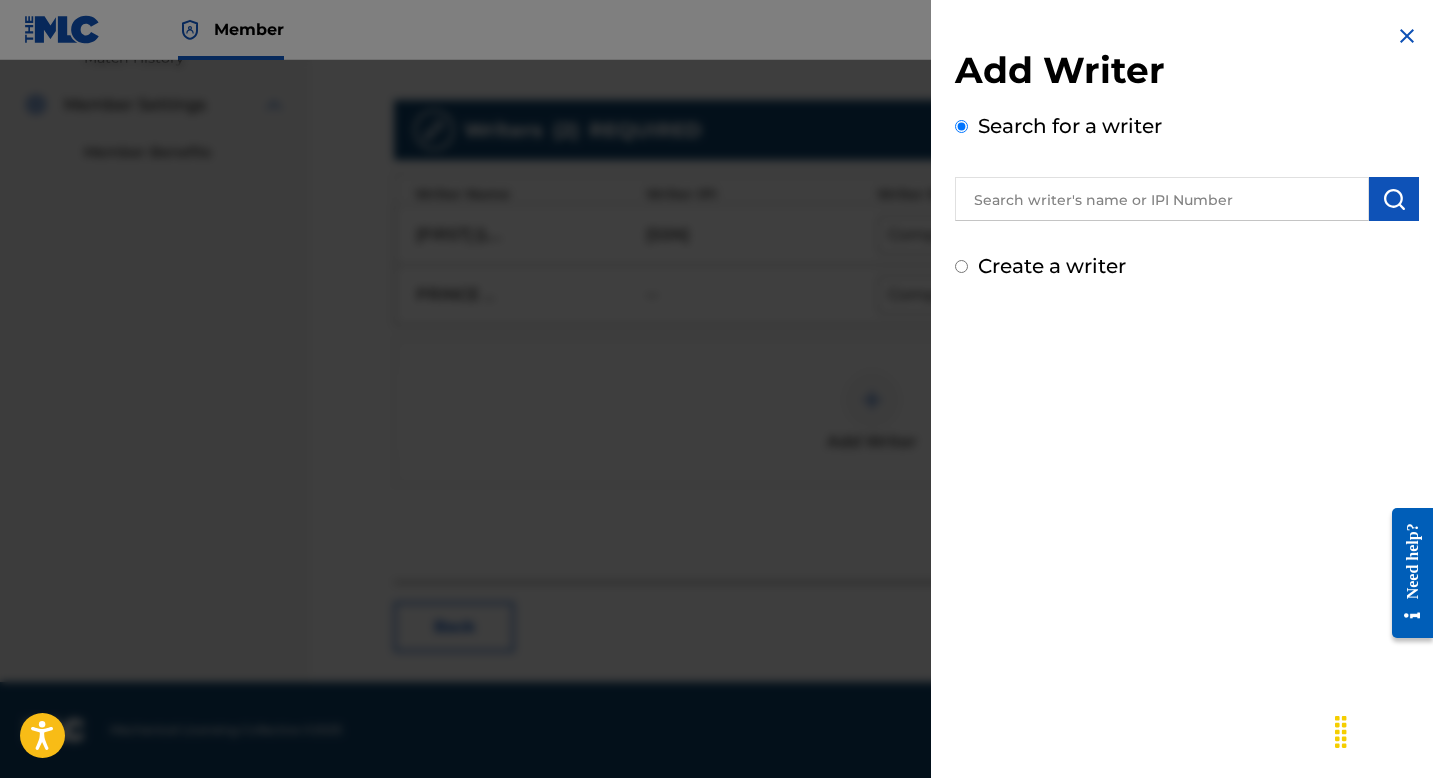 click at bounding box center [1187, 196] 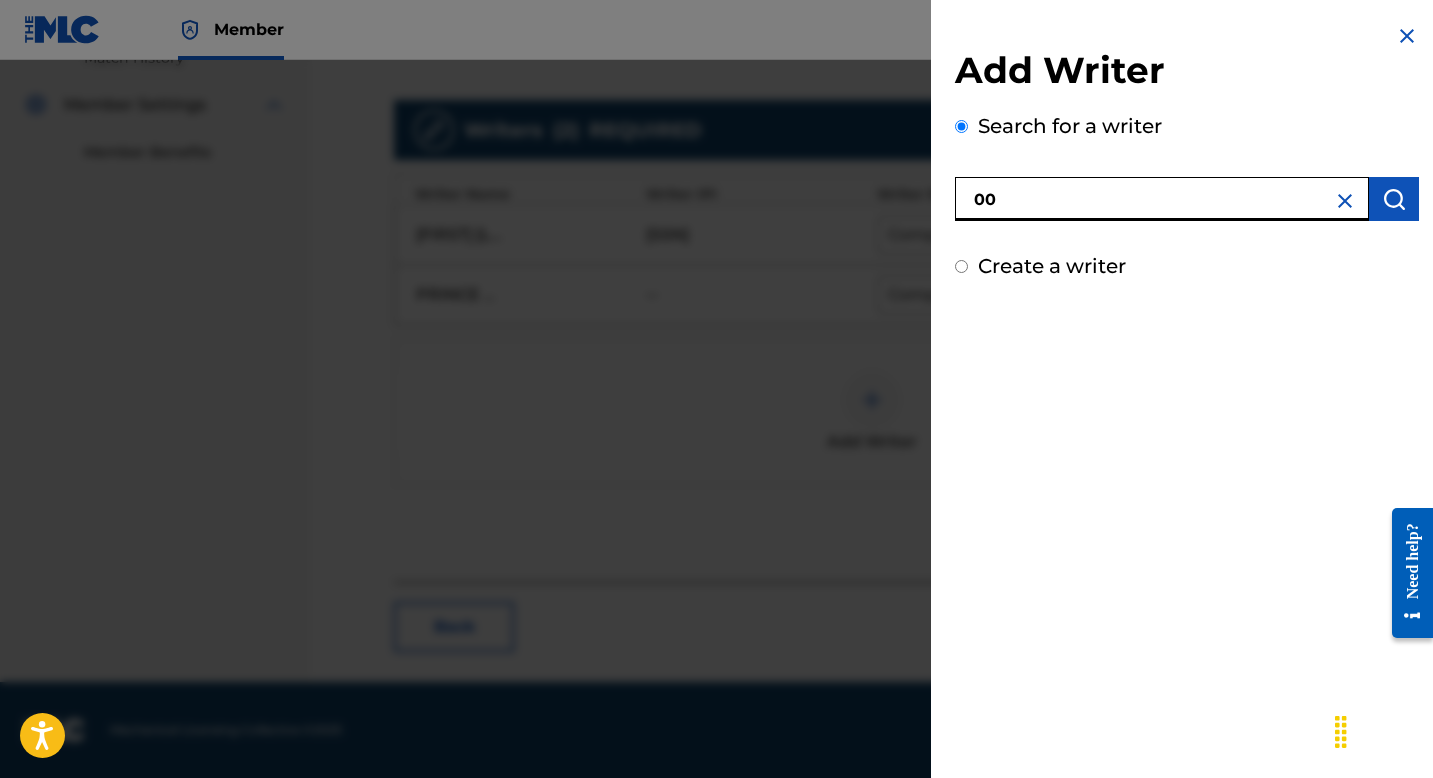 paste on "382296928" 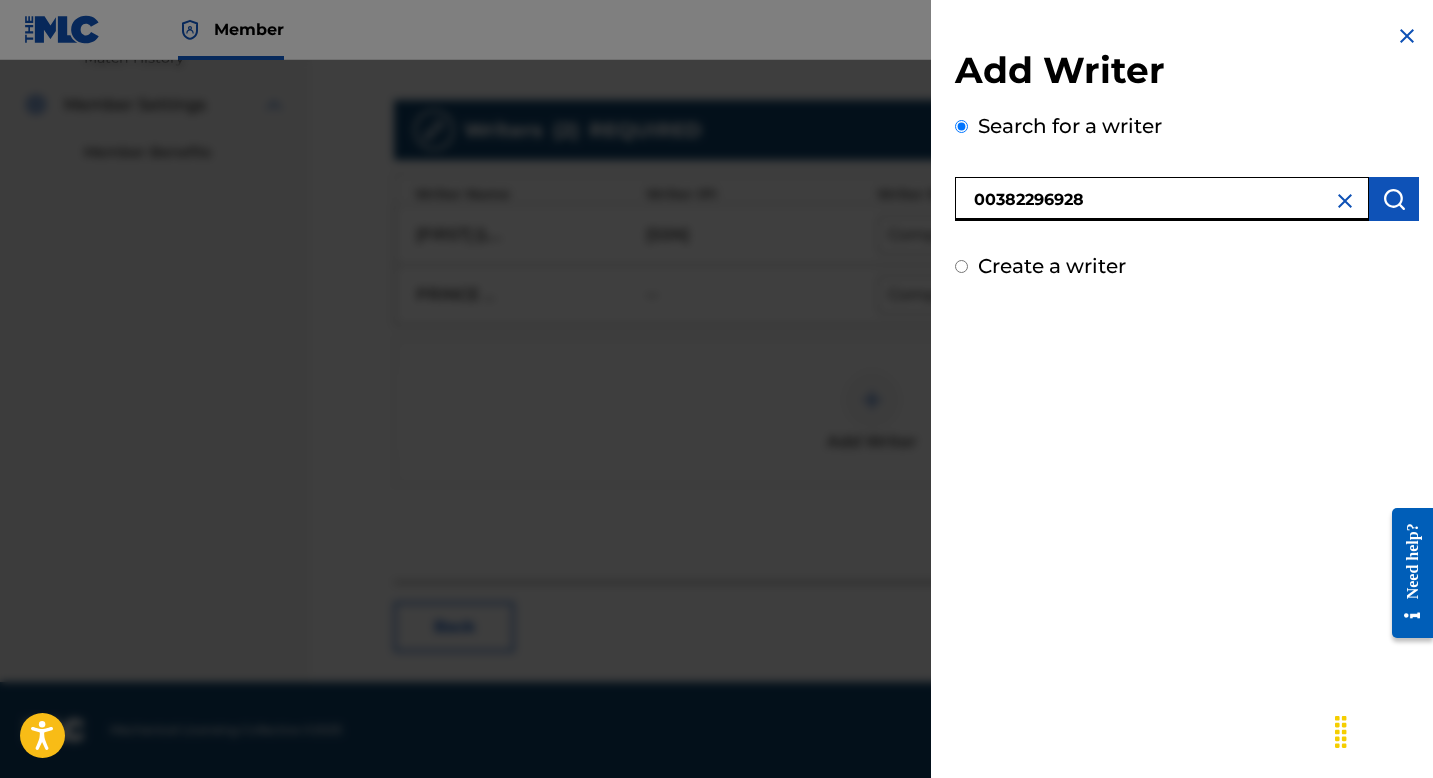 type on "00382296928" 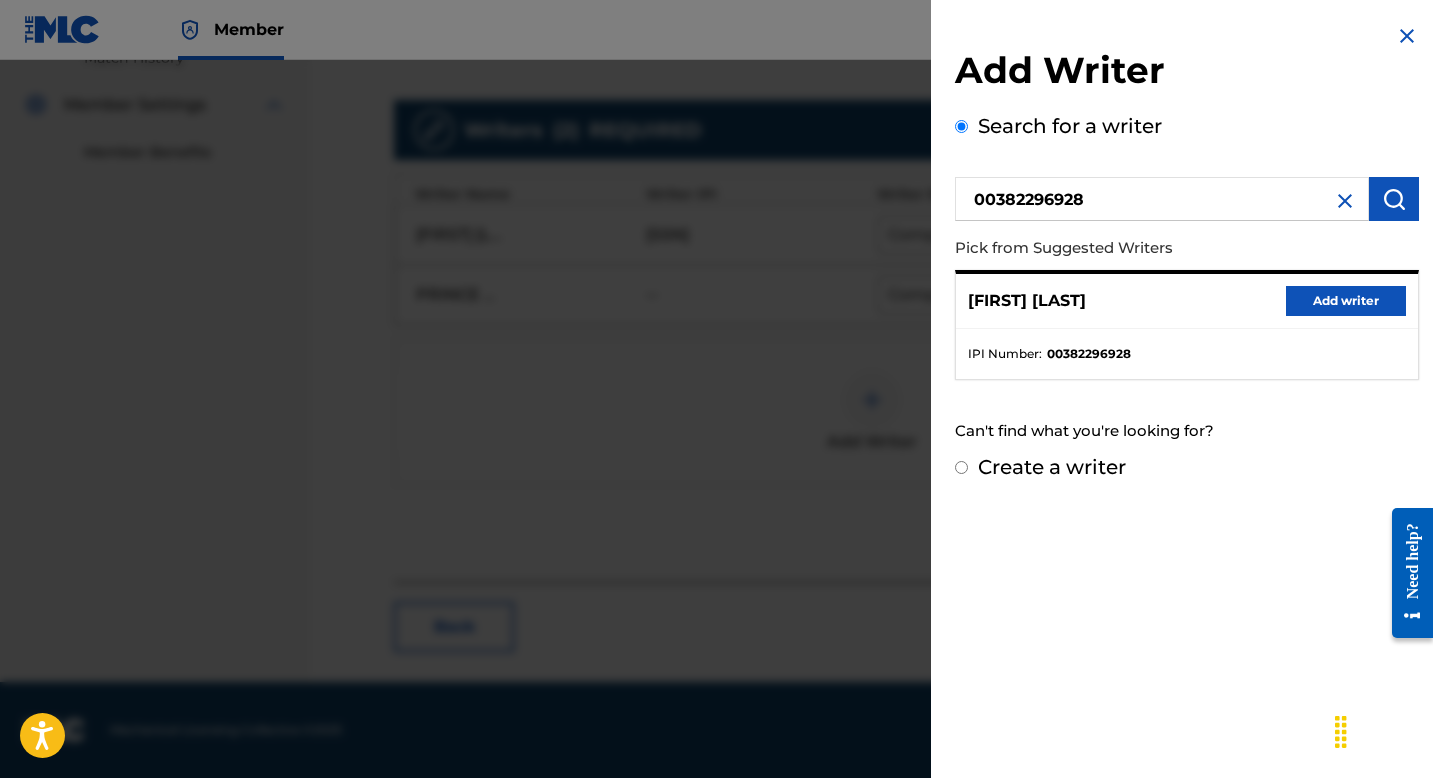 drag, startPoint x: 1363, startPoint y: 296, endPoint x: 1350, endPoint y: 291, distance: 13.928389 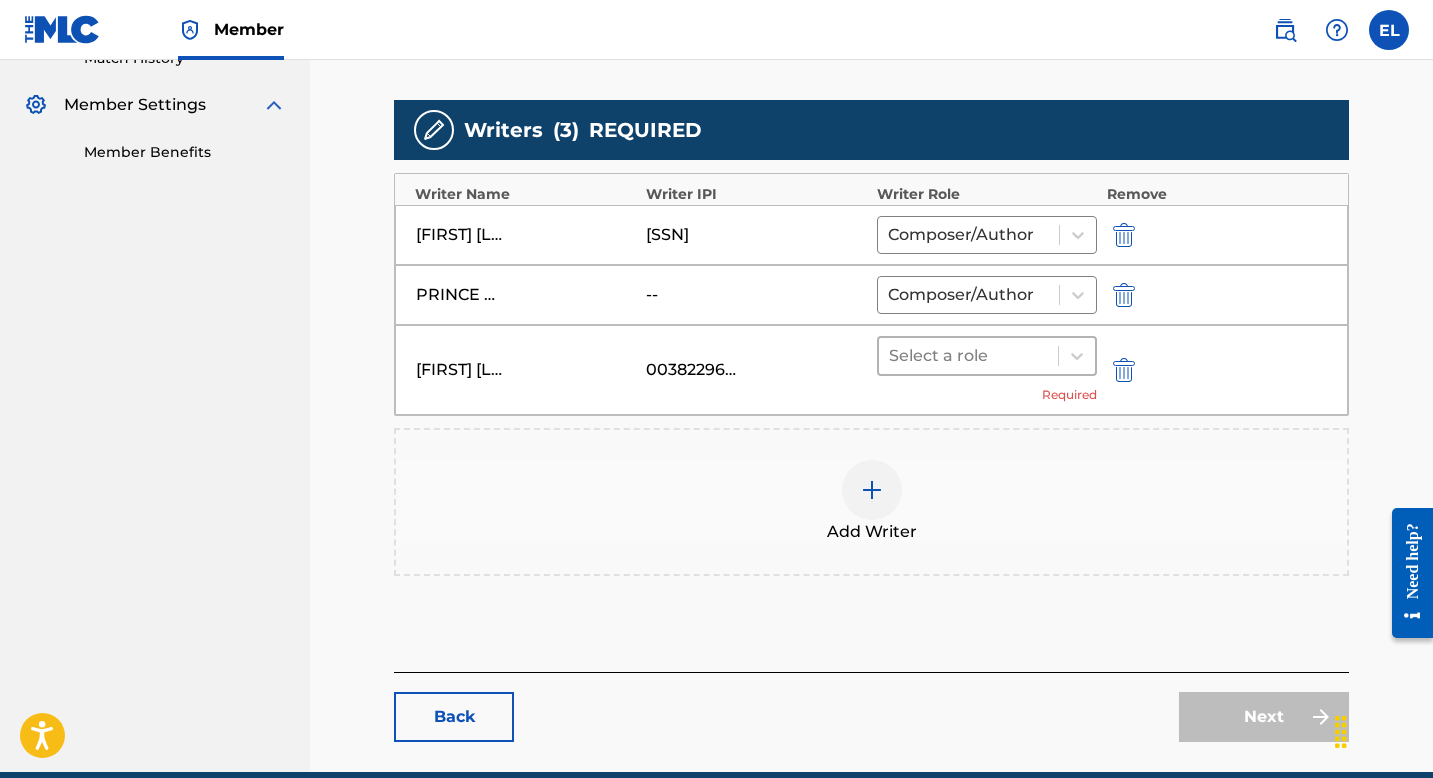 drag, startPoint x: 937, startPoint y: 335, endPoint x: 941, endPoint y: 357, distance: 22.36068 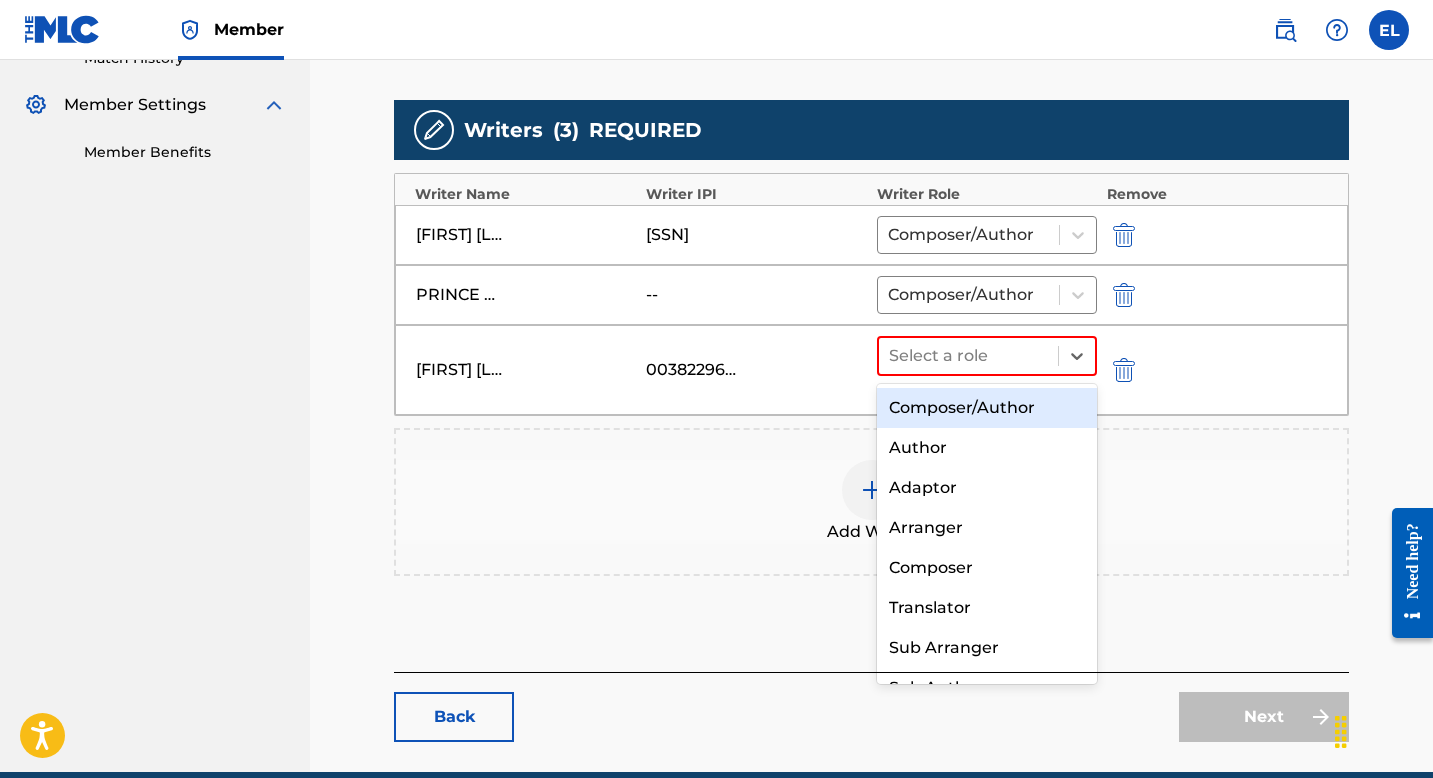 drag, startPoint x: 941, startPoint y: 397, endPoint x: 925, endPoint y: 386, distance: 19.416489 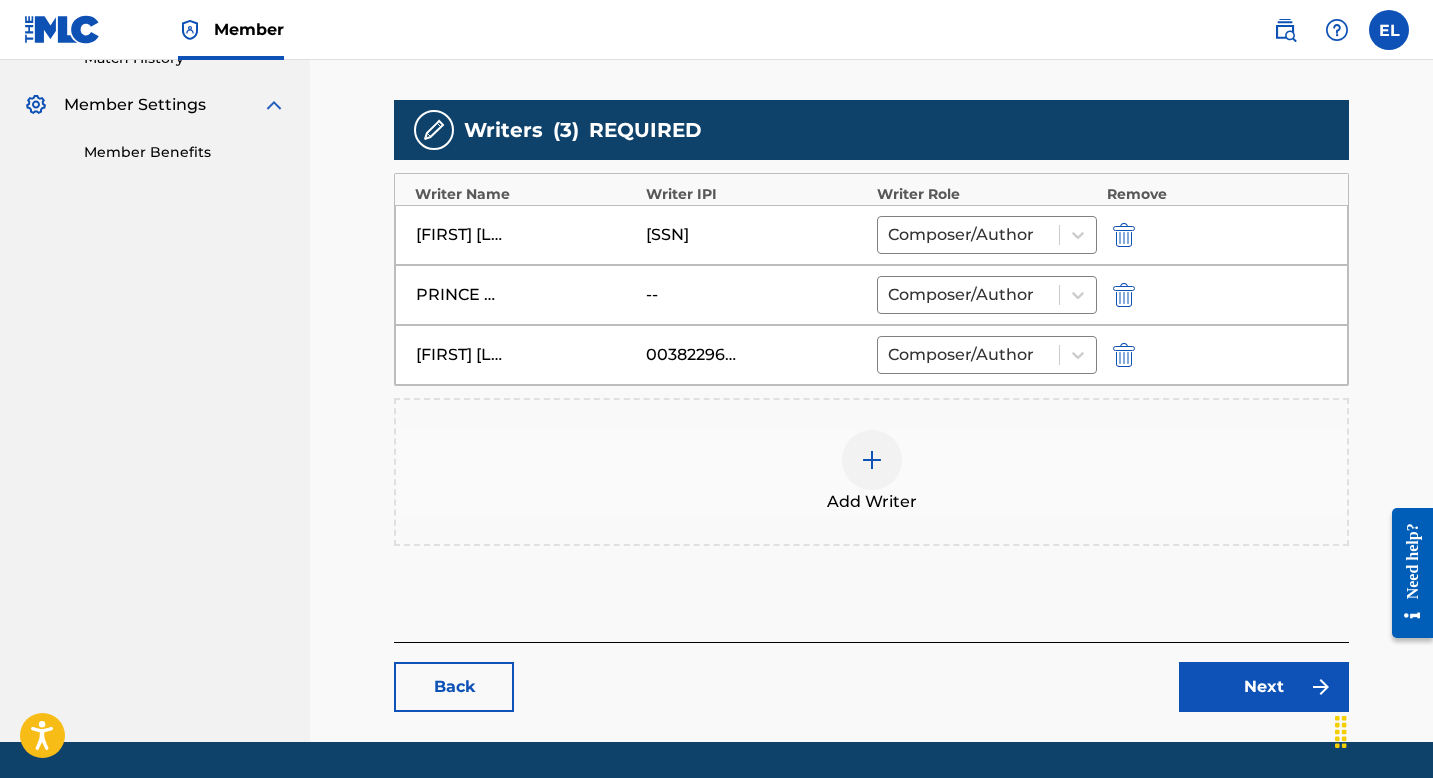 click on "Next" at bounding box center (1264, 687) 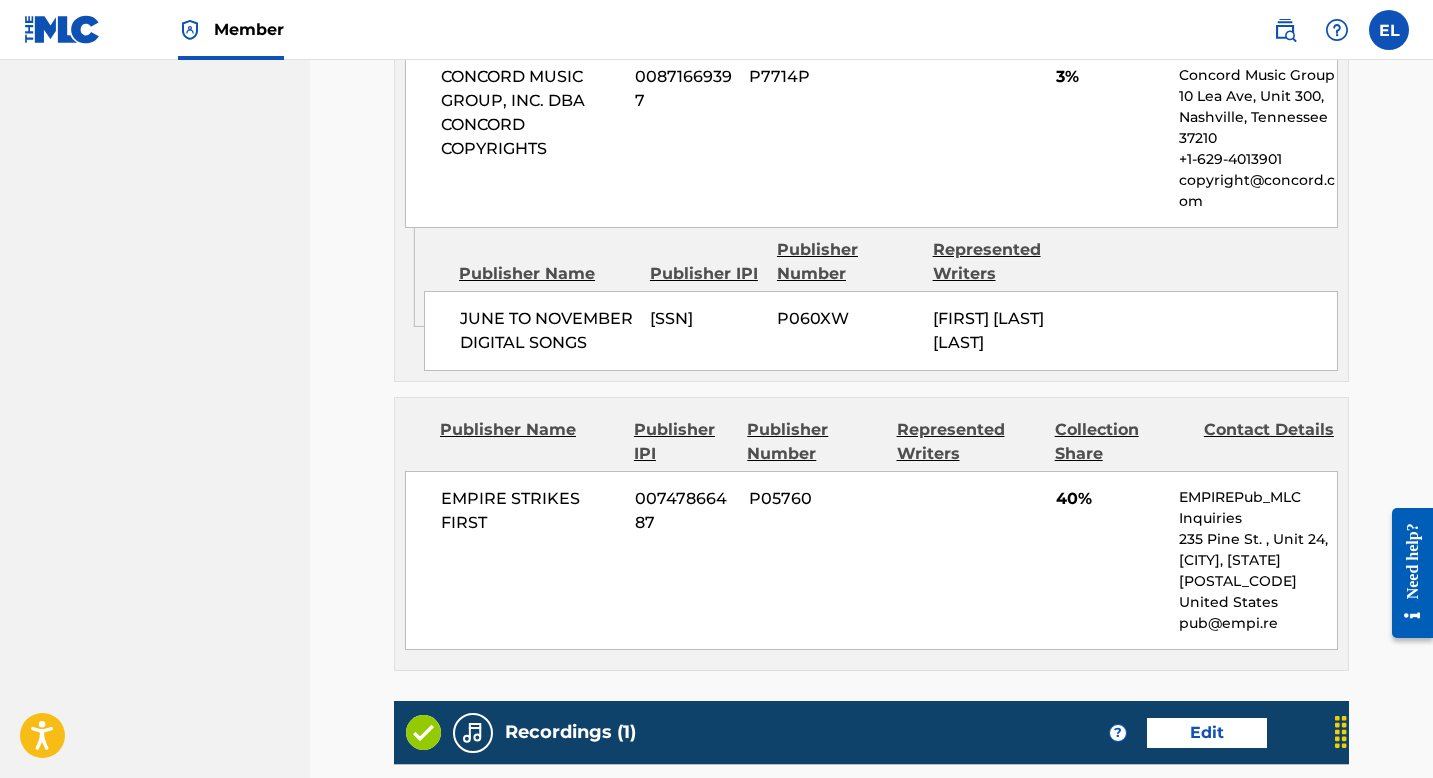 scroll, scrollTop: 780, scrollLeft: 0, axis: vertical 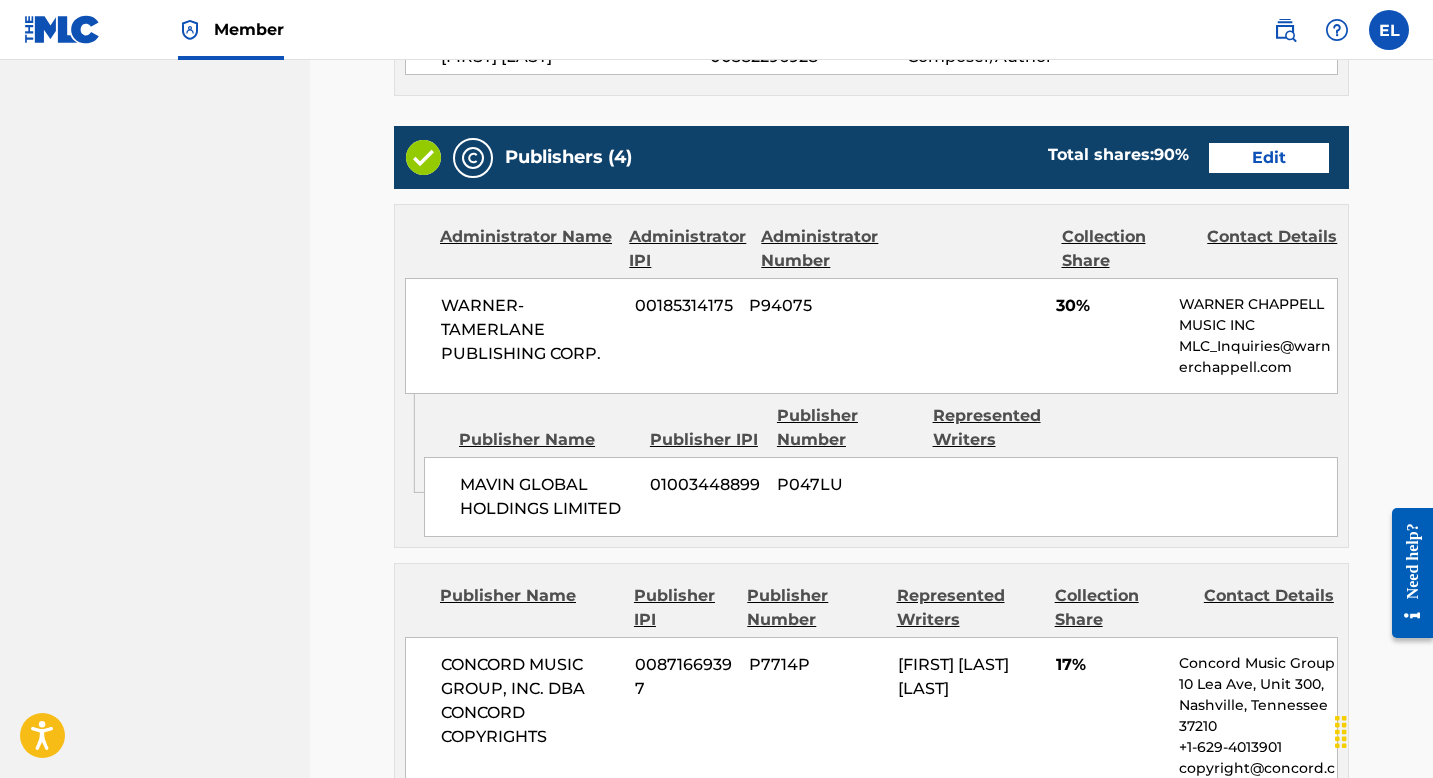 click on "Edit" at bounding box center [1269, 158] 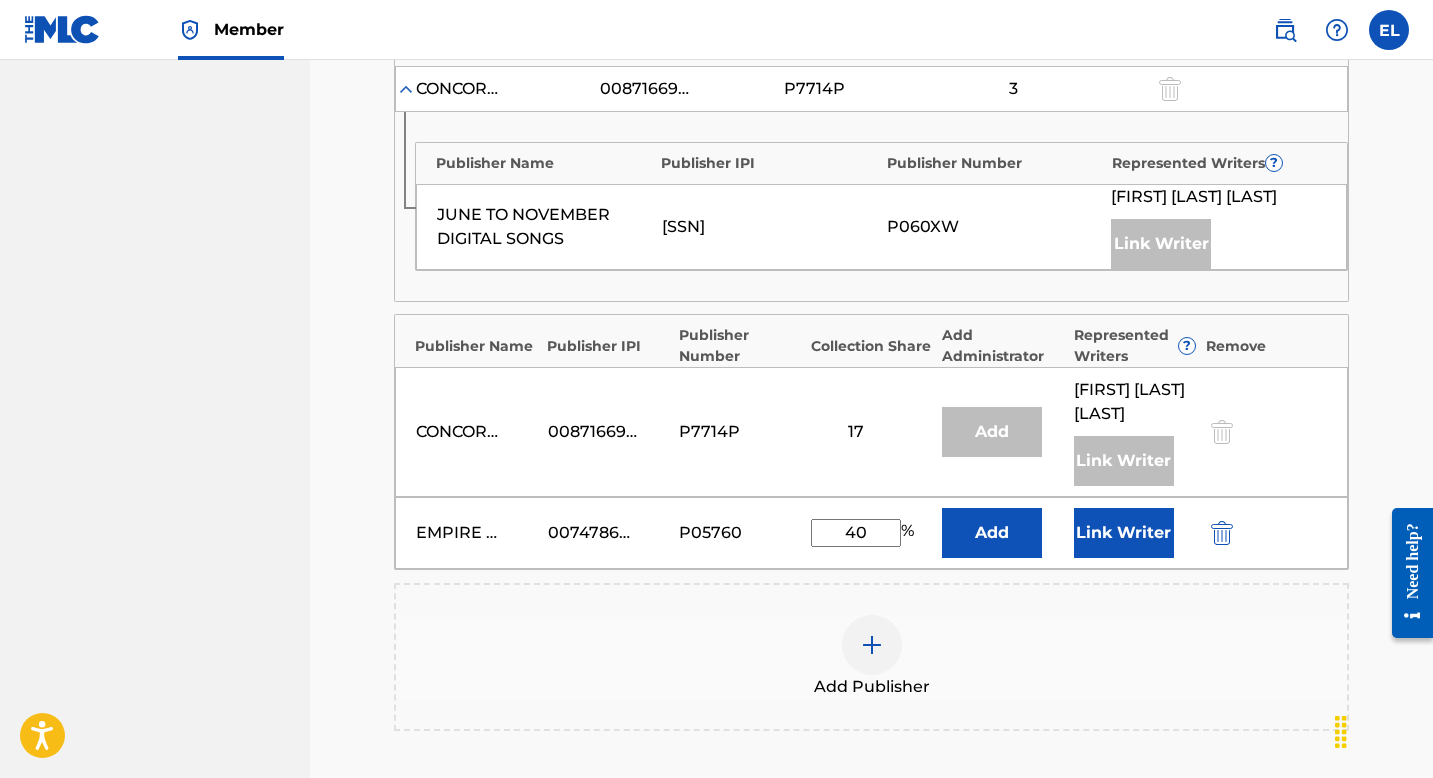 scroll, scrollTop: 1079, scrollLeft: 0, axis: vertical 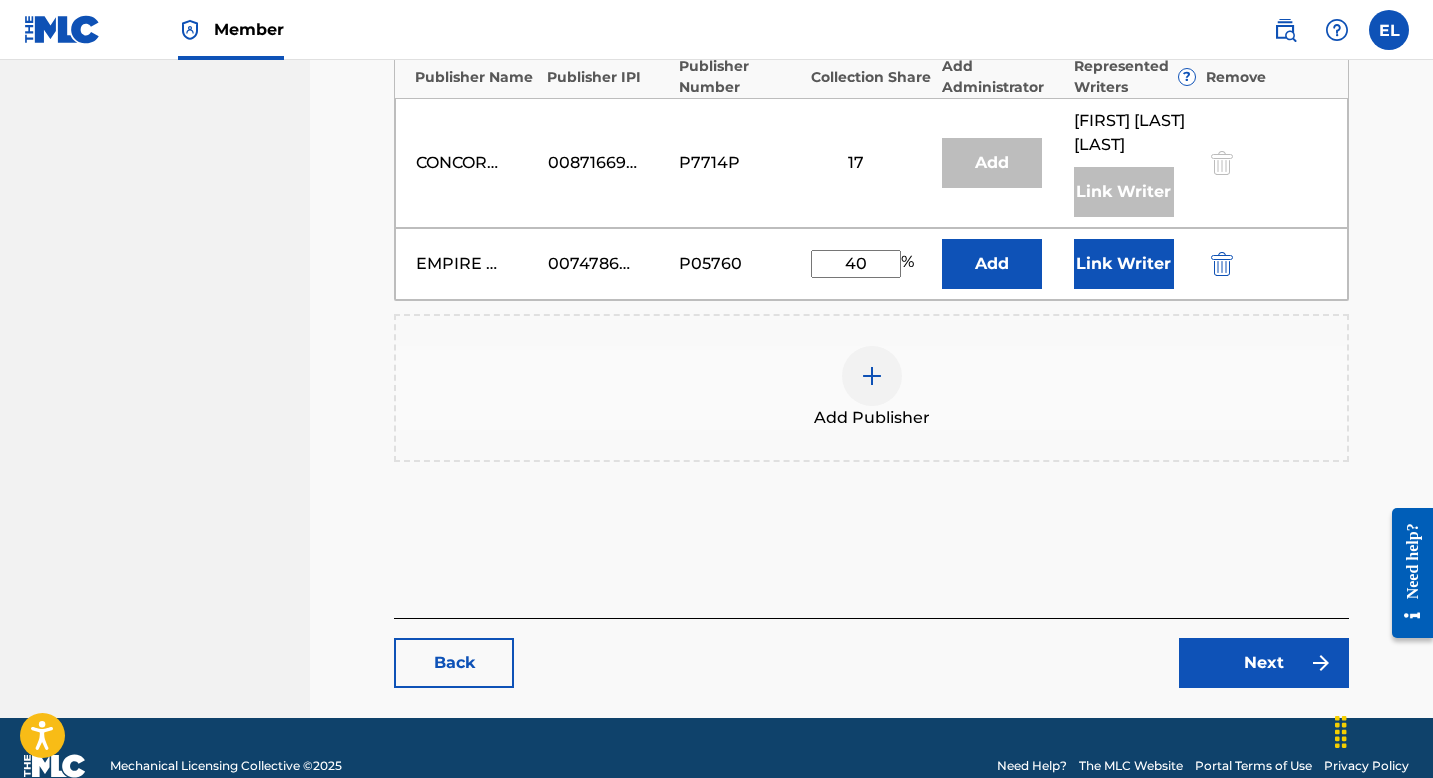 click on "EMPIRE STRIKES FIRST [PHONE] P05760 40 % Add Link Writer" at bounding box center [871, 264] 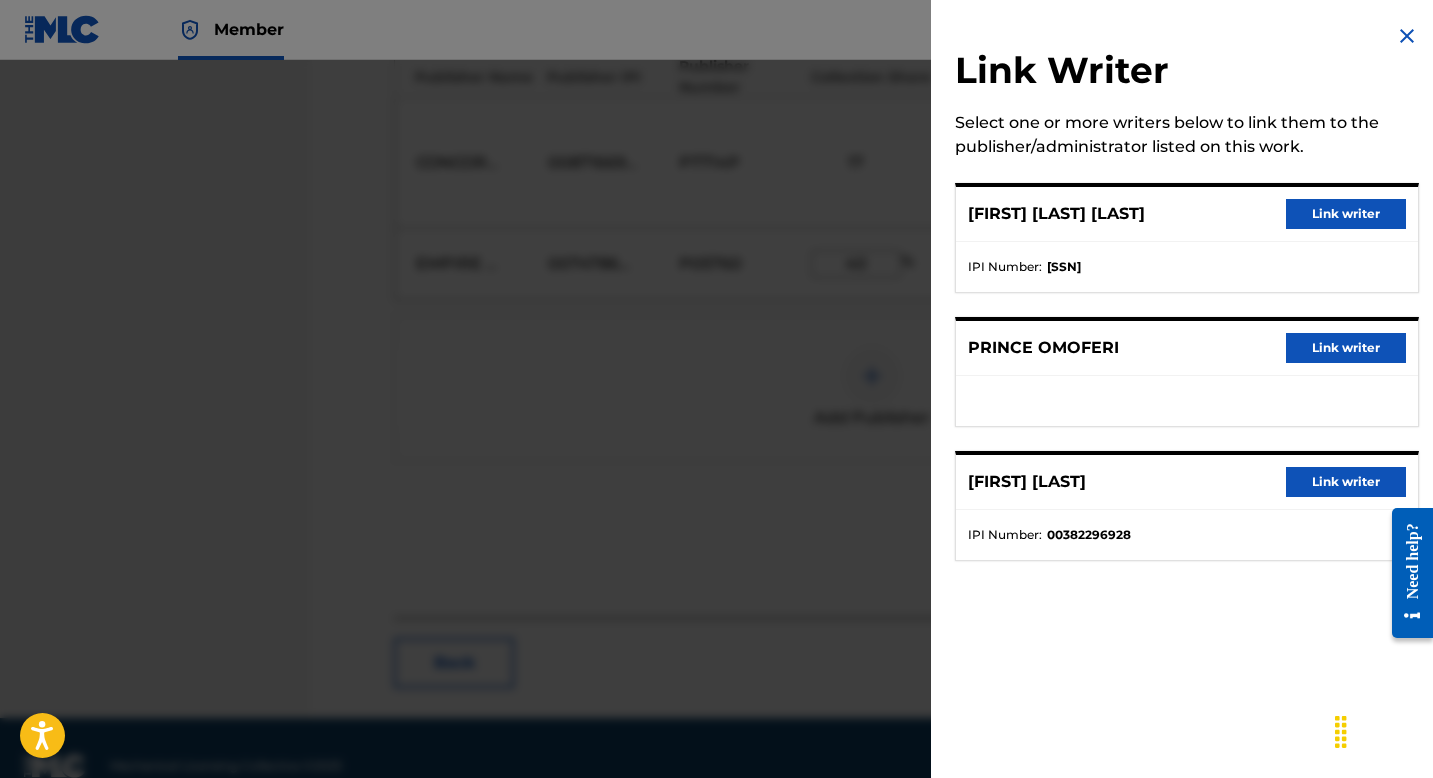 click on "[FIRST] [LAST] Link writer" at bounding box center (1187, 482) 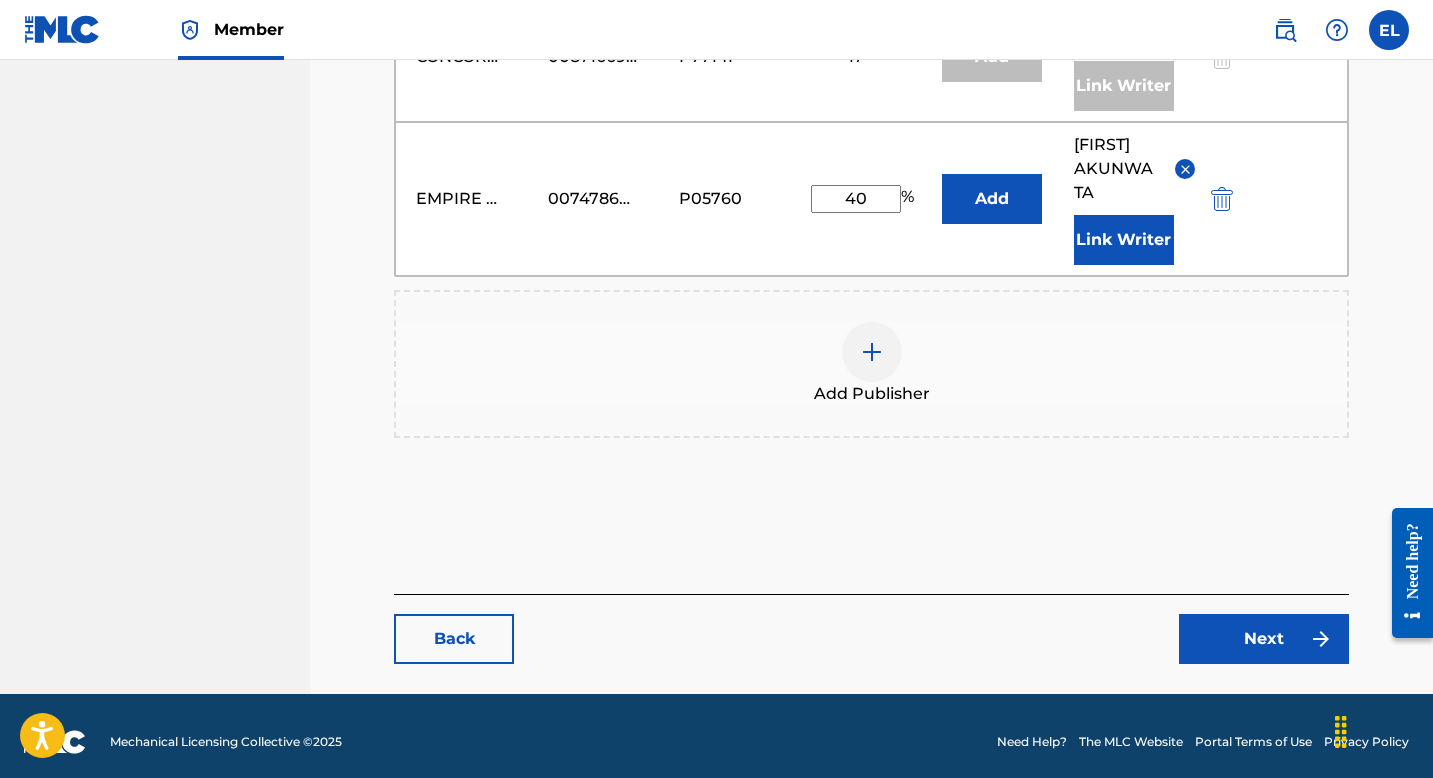 scroll, scrollTop: 1220, scrollLeft: 0, axis: vertical 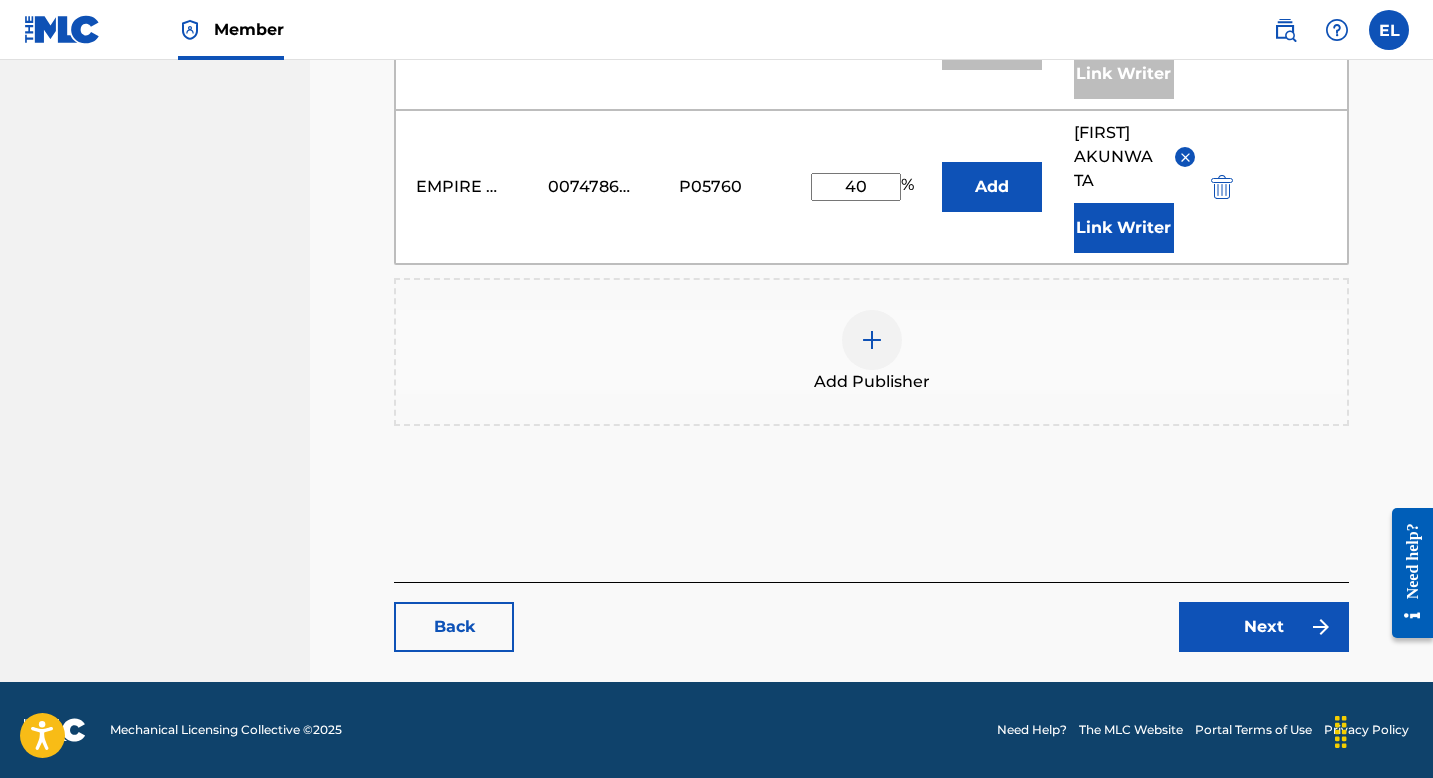 click on "Next" at bounding box center [1264, 627] 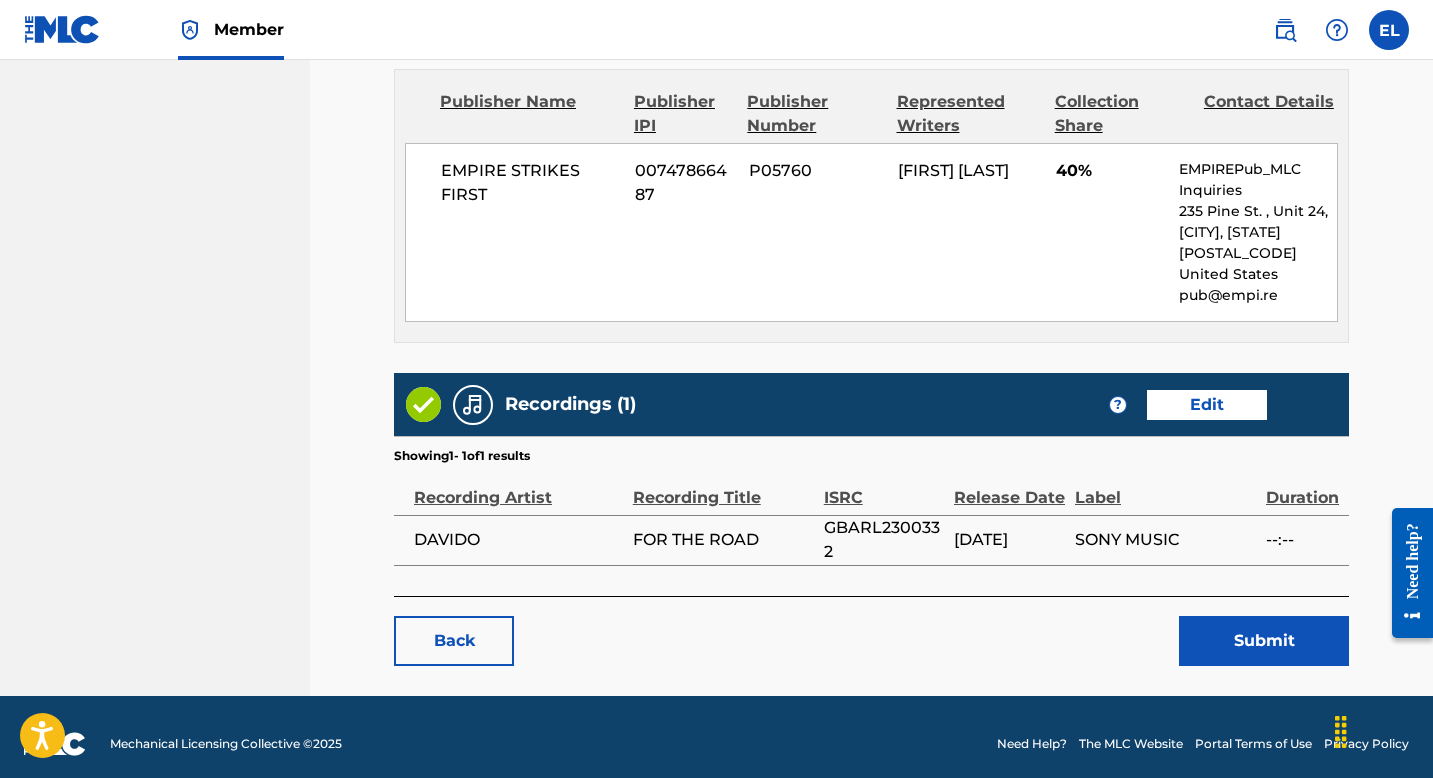 scroll, scrollTop: 1991, scrollLeft: 0, axis: vertical 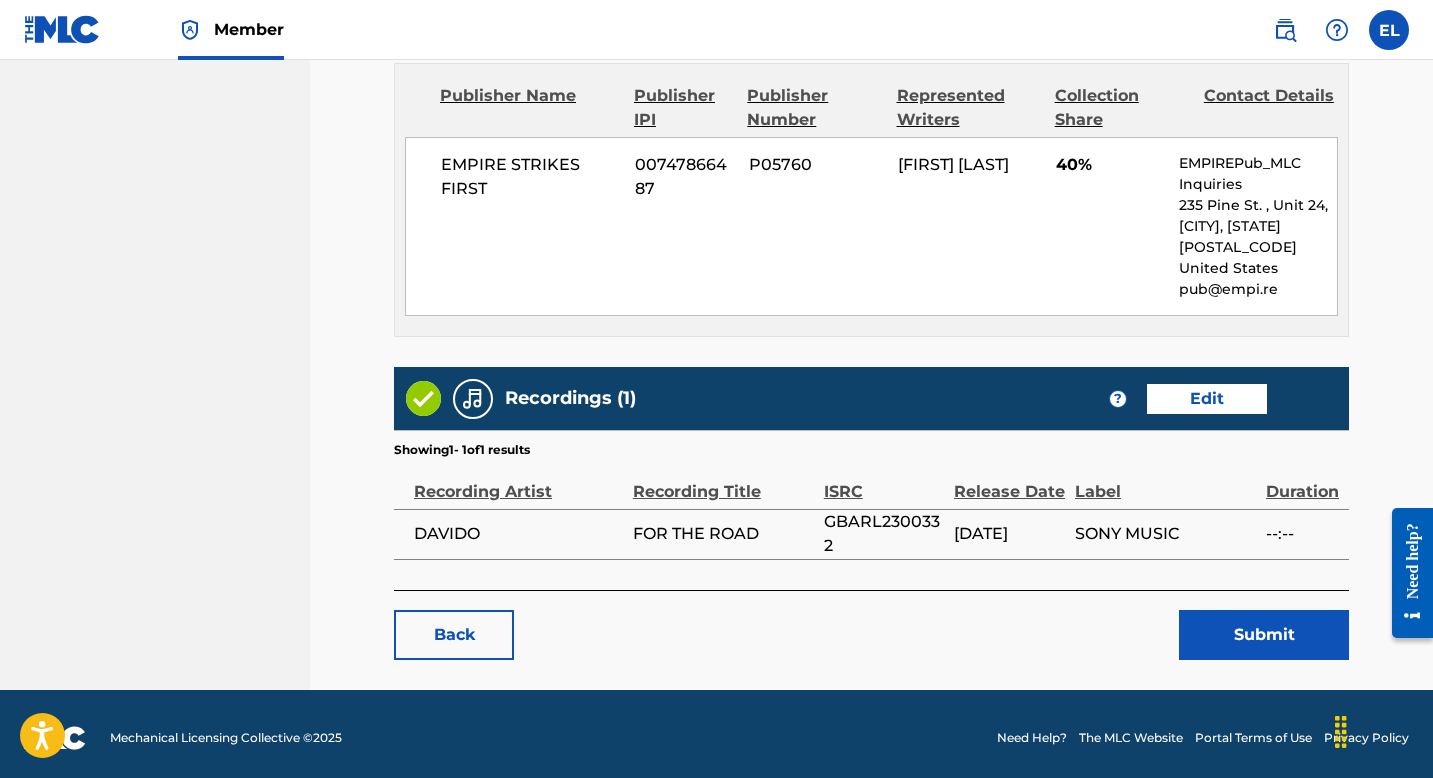click on "Submit" at bounding box center [1264, 635] 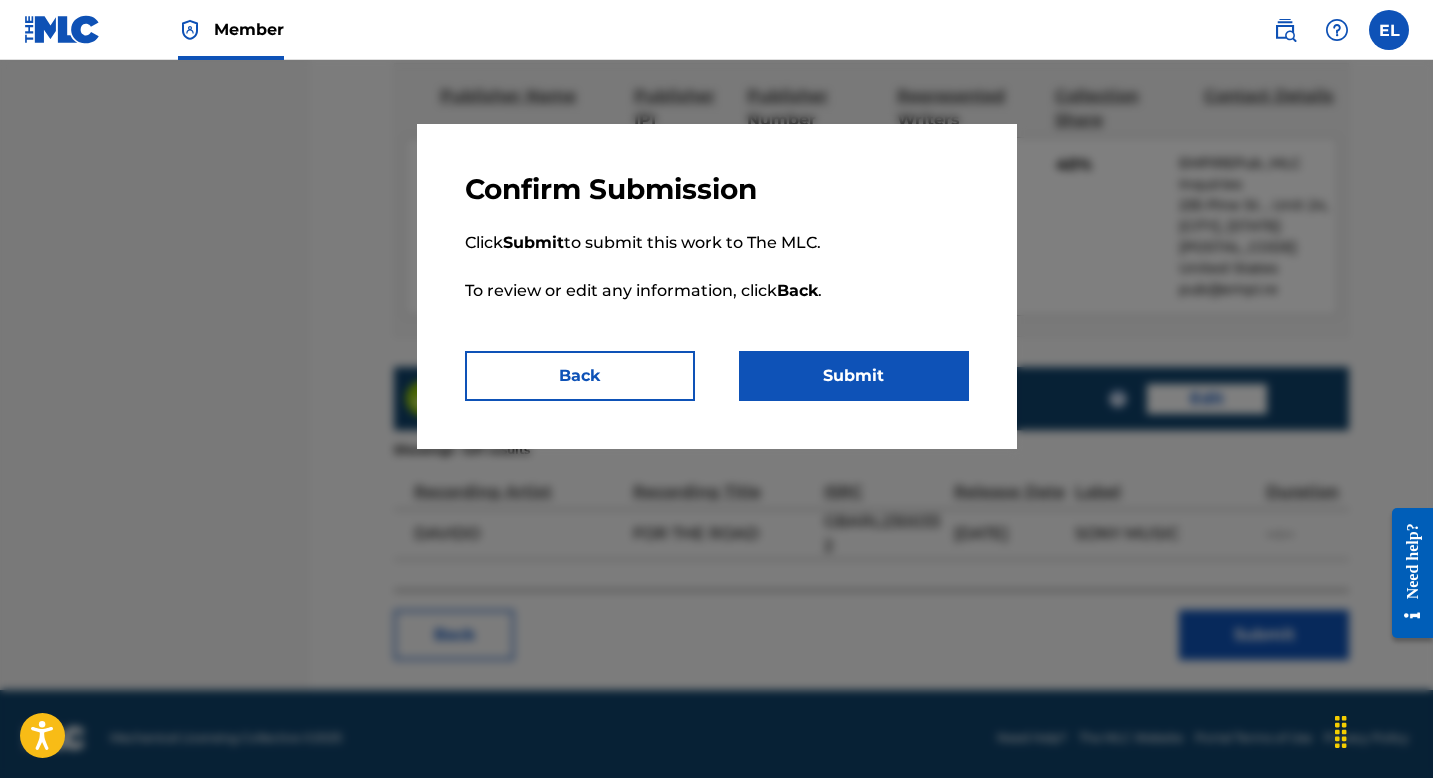 click on "Submit" at bounding box center [854, 376] 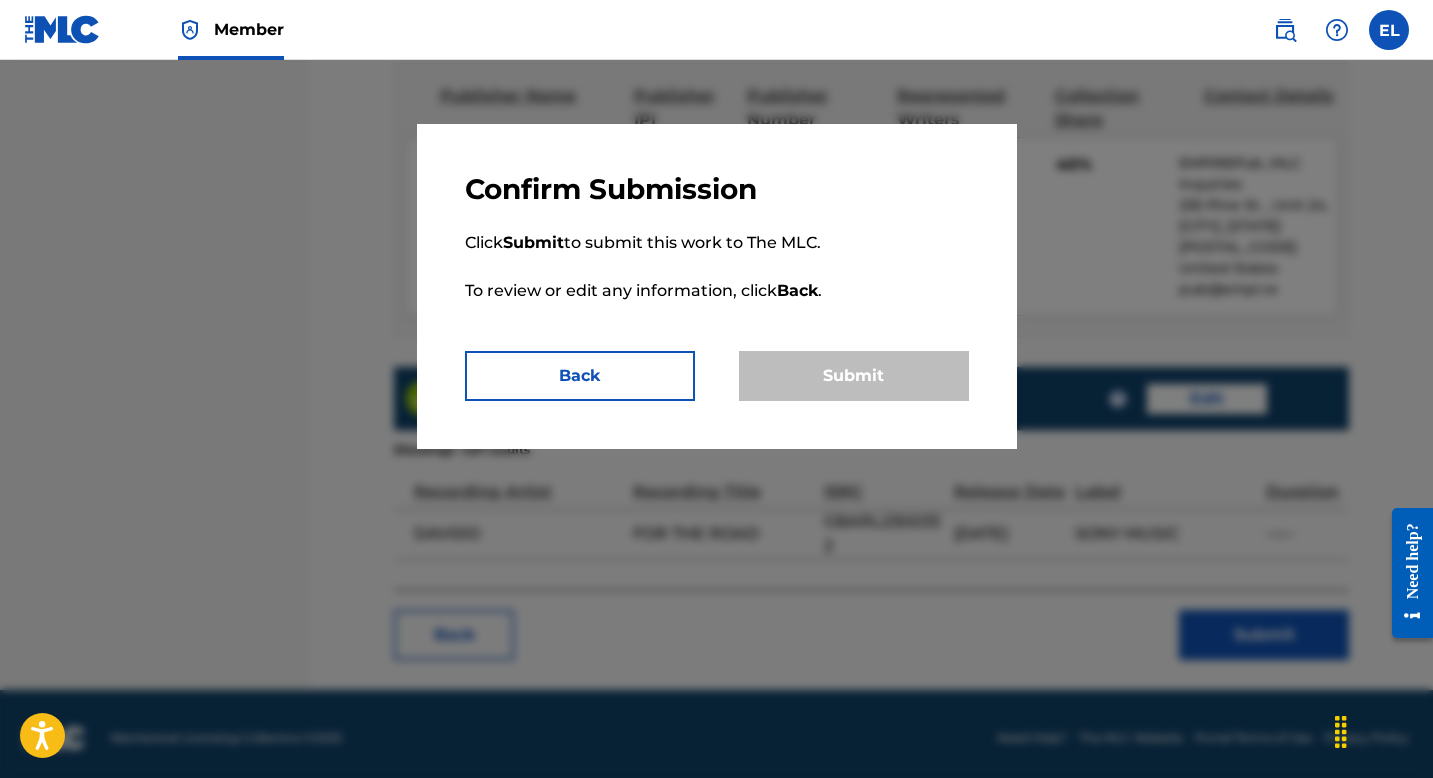 scroll, scrollTop: 0, scrollLeft: 0, axis: both 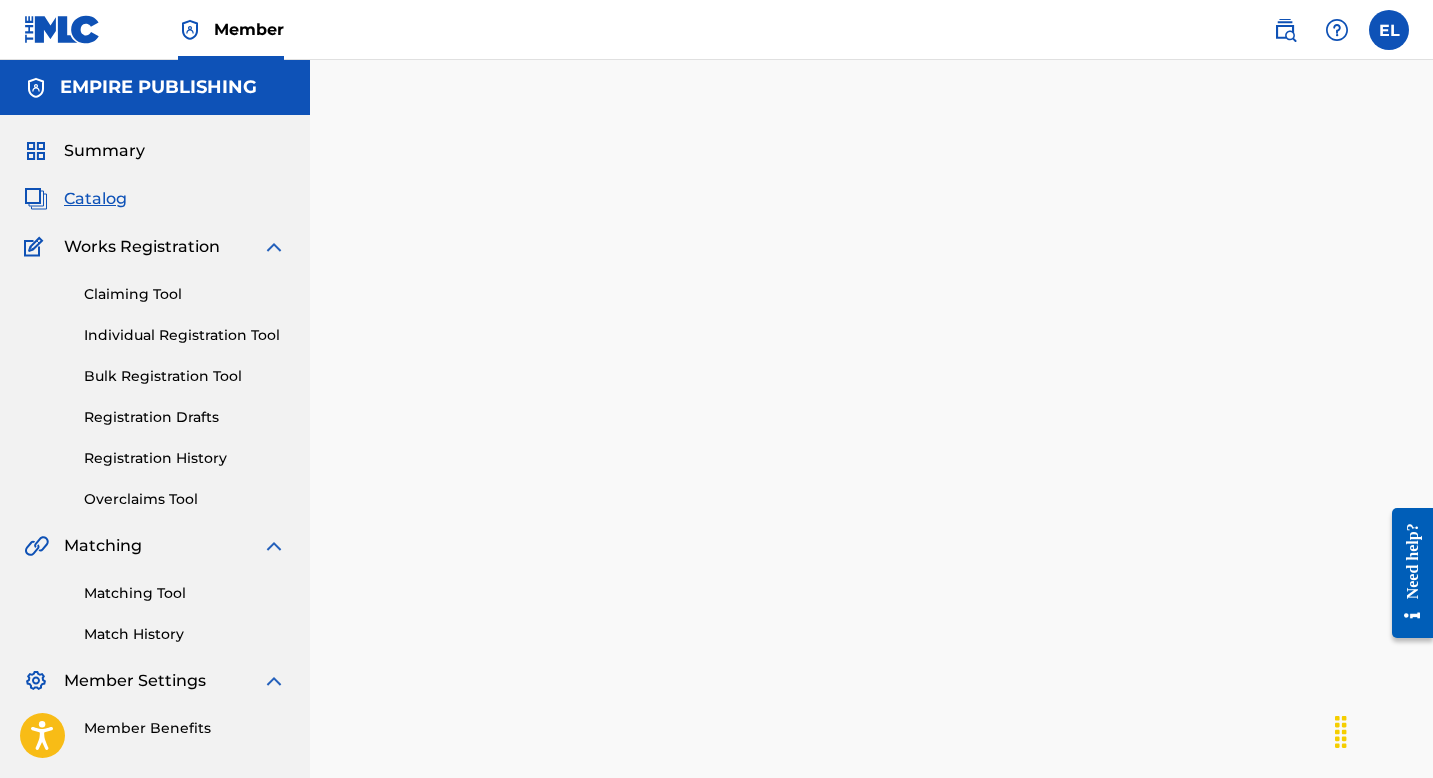 click on "Claiming Tool" at bounding box center (185, 294) 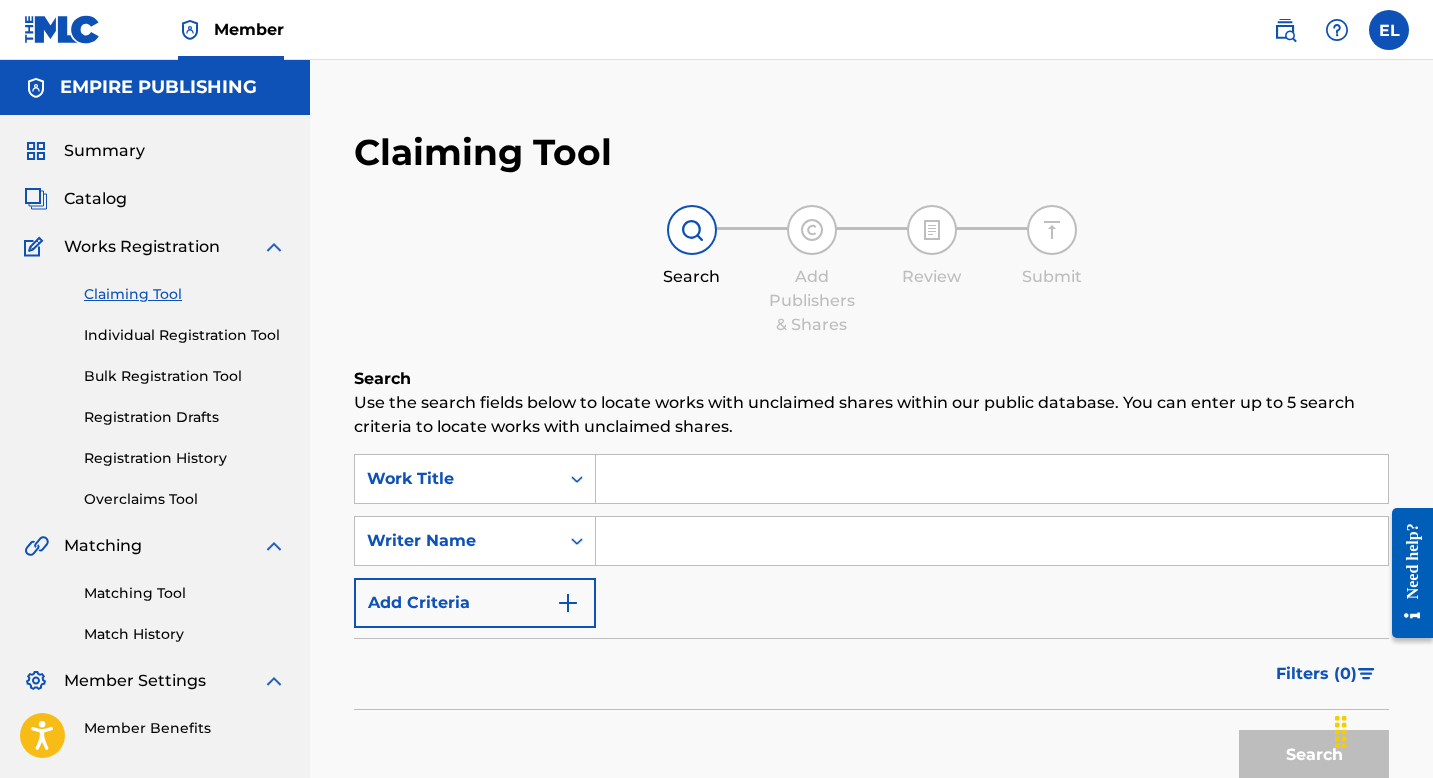 click on "Claiming Tool Individual Registration Tool Bulk Registration Tool Registration Drafts Registration History Overclaims Tool" at bounding box center [155, 384] 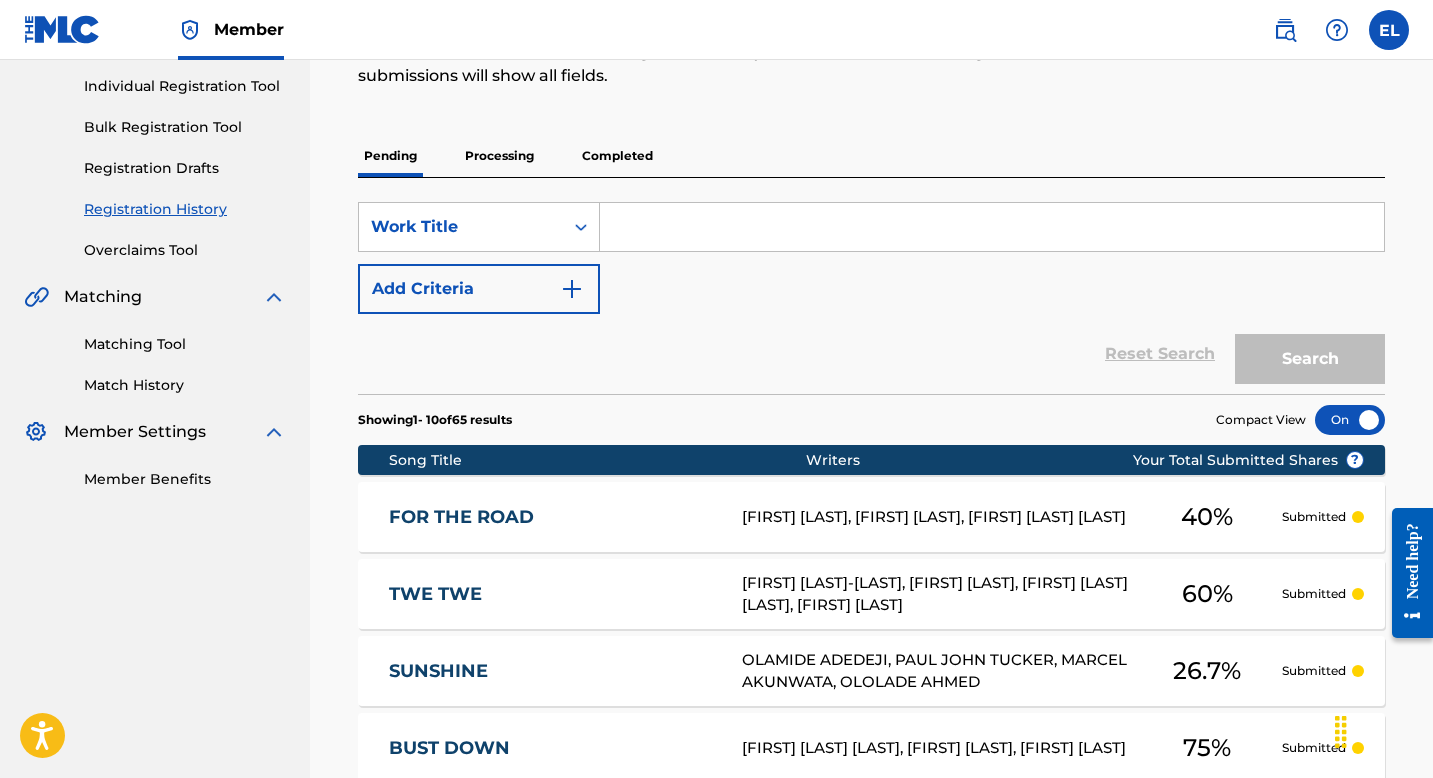 scroll, scrollTop: 421, scrollLeft: 0, axis: vertical 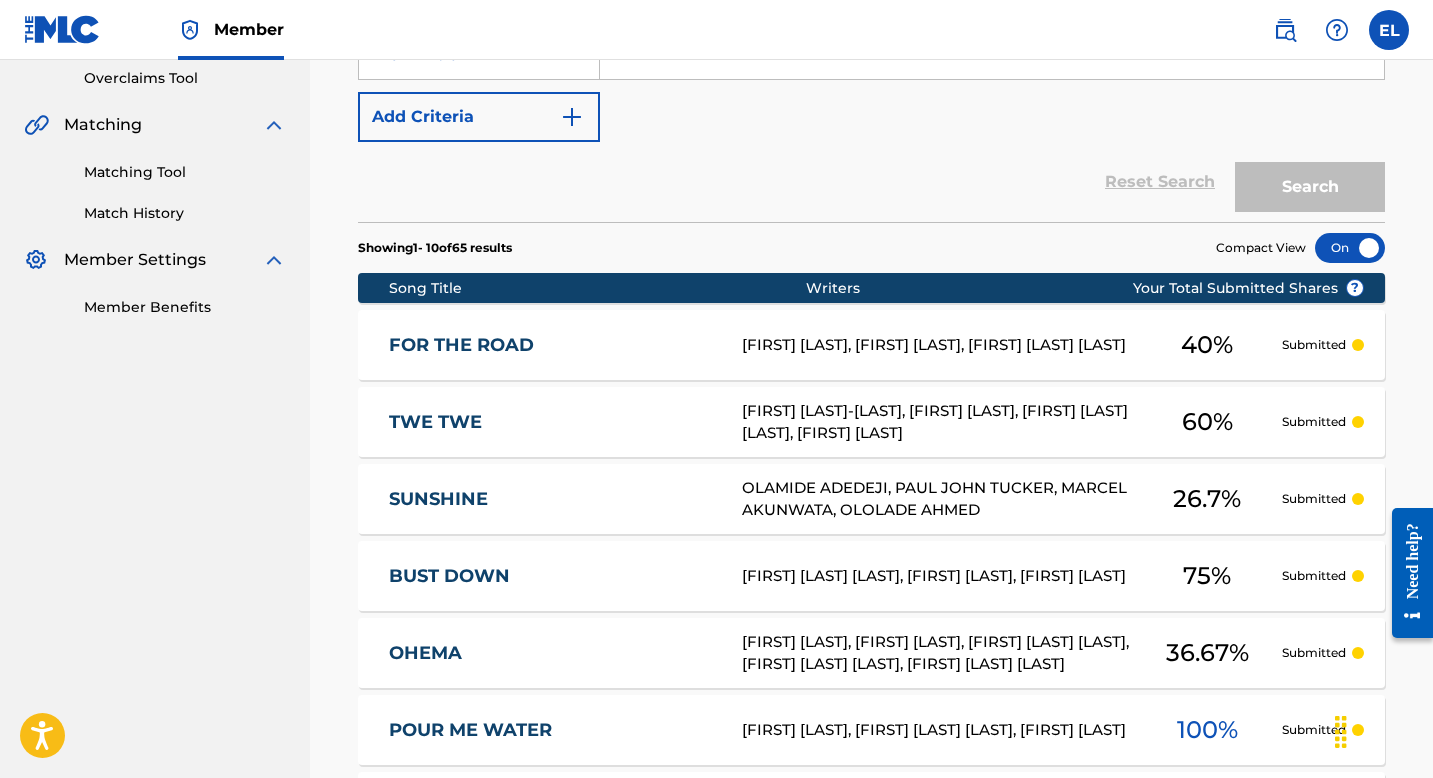 click on "FOR THE ROAD" at bounding box center (552, 345) 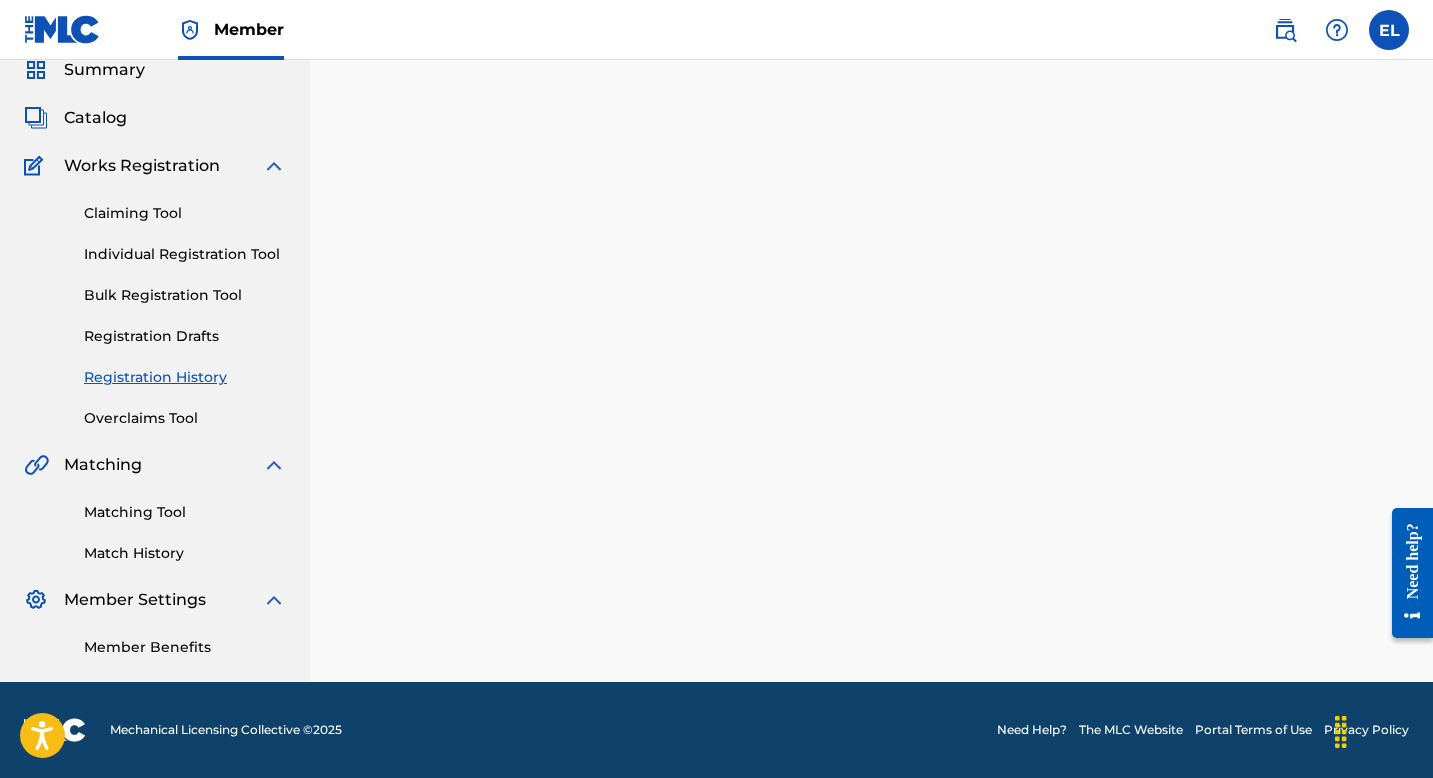 scroll, scrollTop: 0, scrollLeft: 0, axis: both 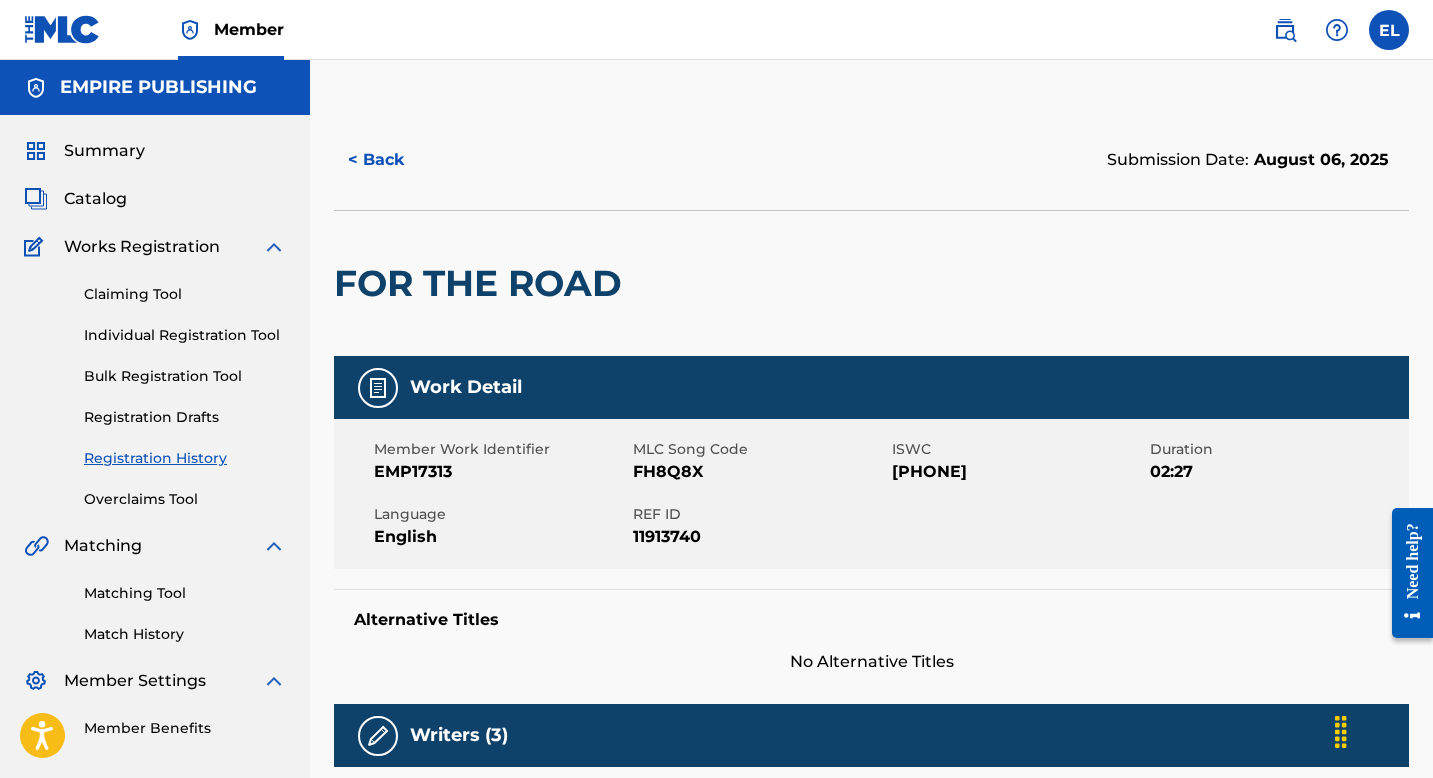 click on "FH8Q8X" at bounding box center [760, 472] 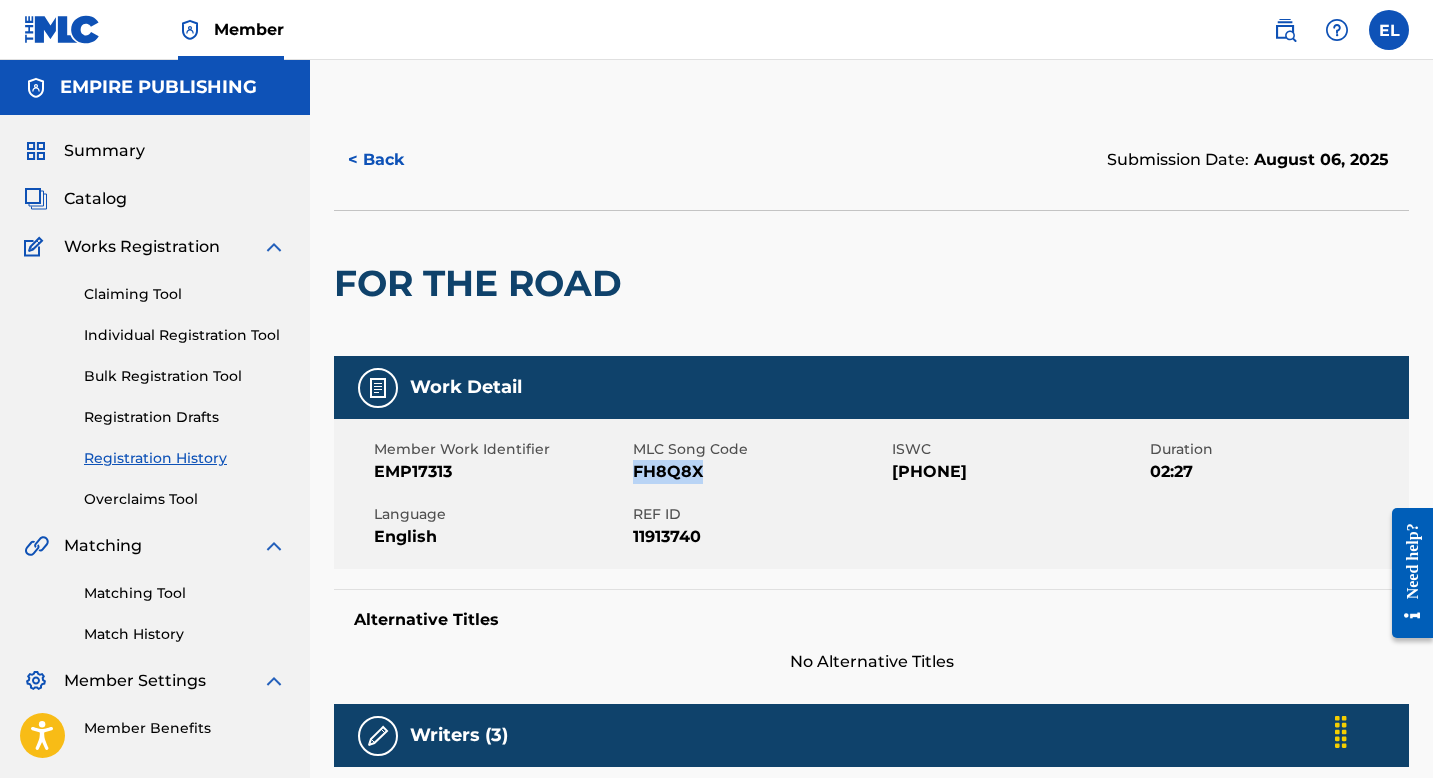 drag, startPoint x: 670, startPoint y: 466, endPoint x: 483, endPoint y: 426, distance: 191.23022 